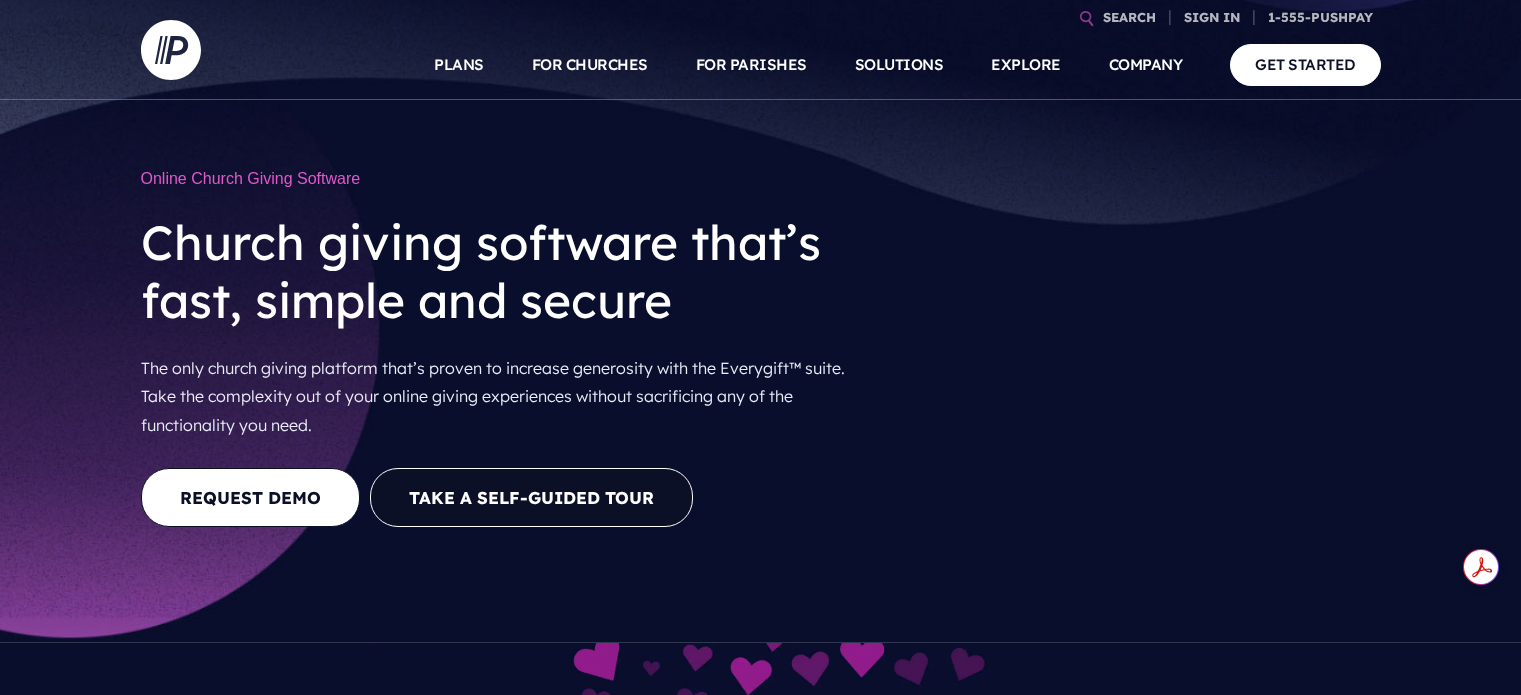 scroll, scrollTop: 0, scrollLeft: 0, axis: both 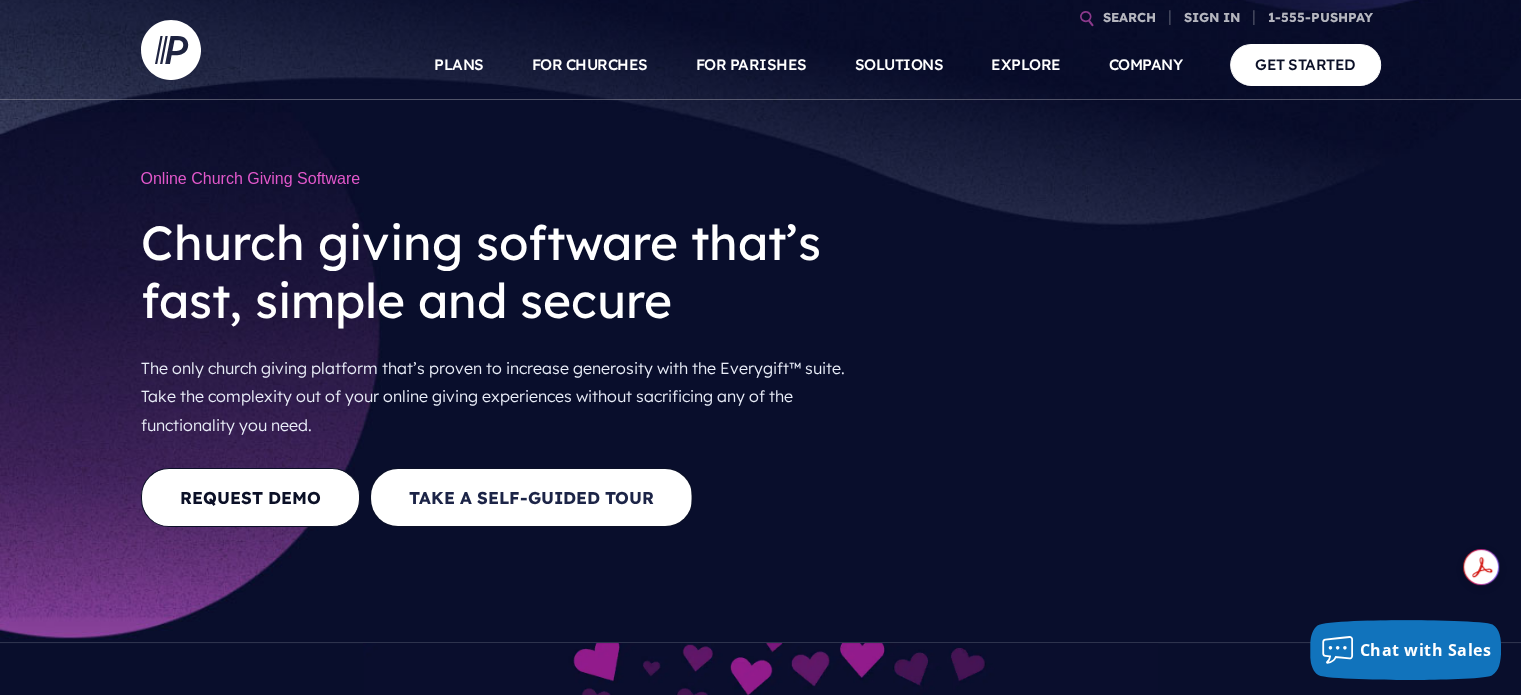 click on "Take a Self-guided Tour" at bounding box center (531, 497) 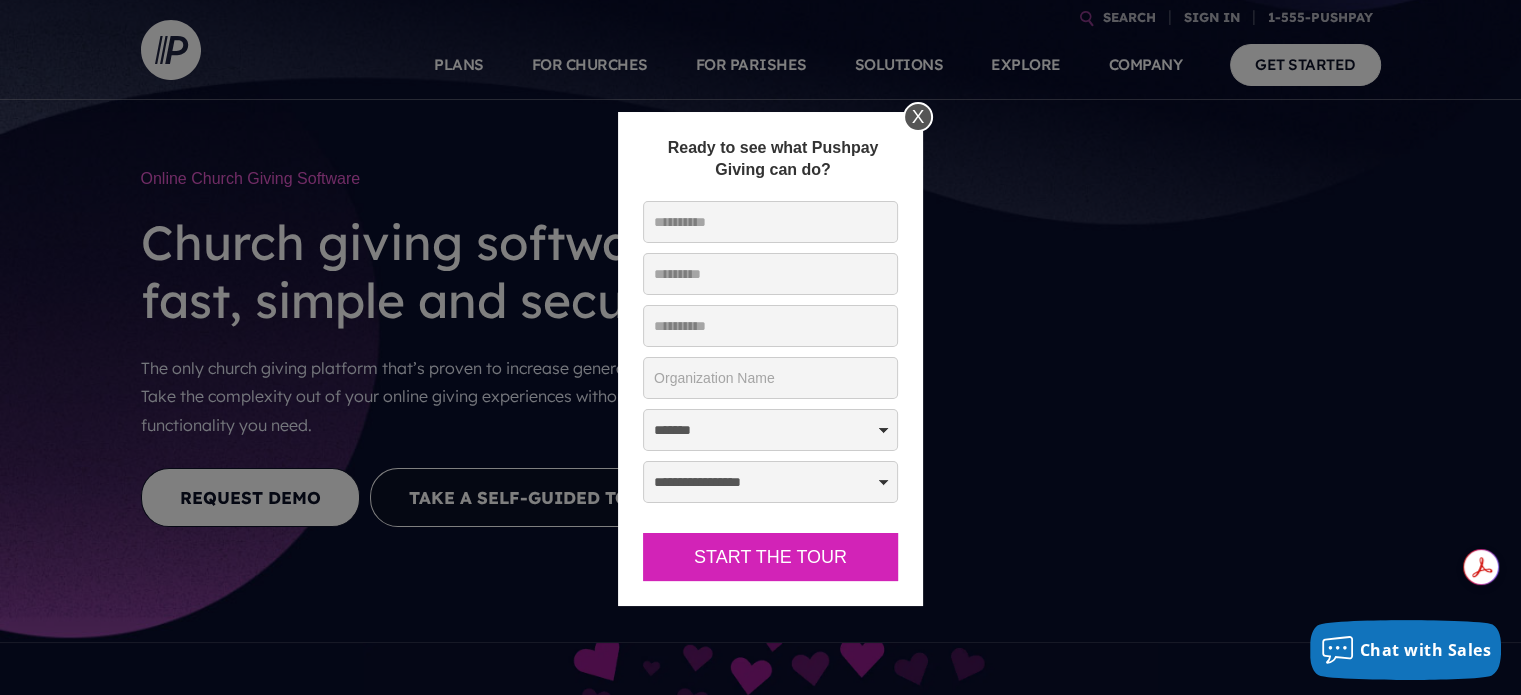 click on "X" at bounding box center [918, 117] 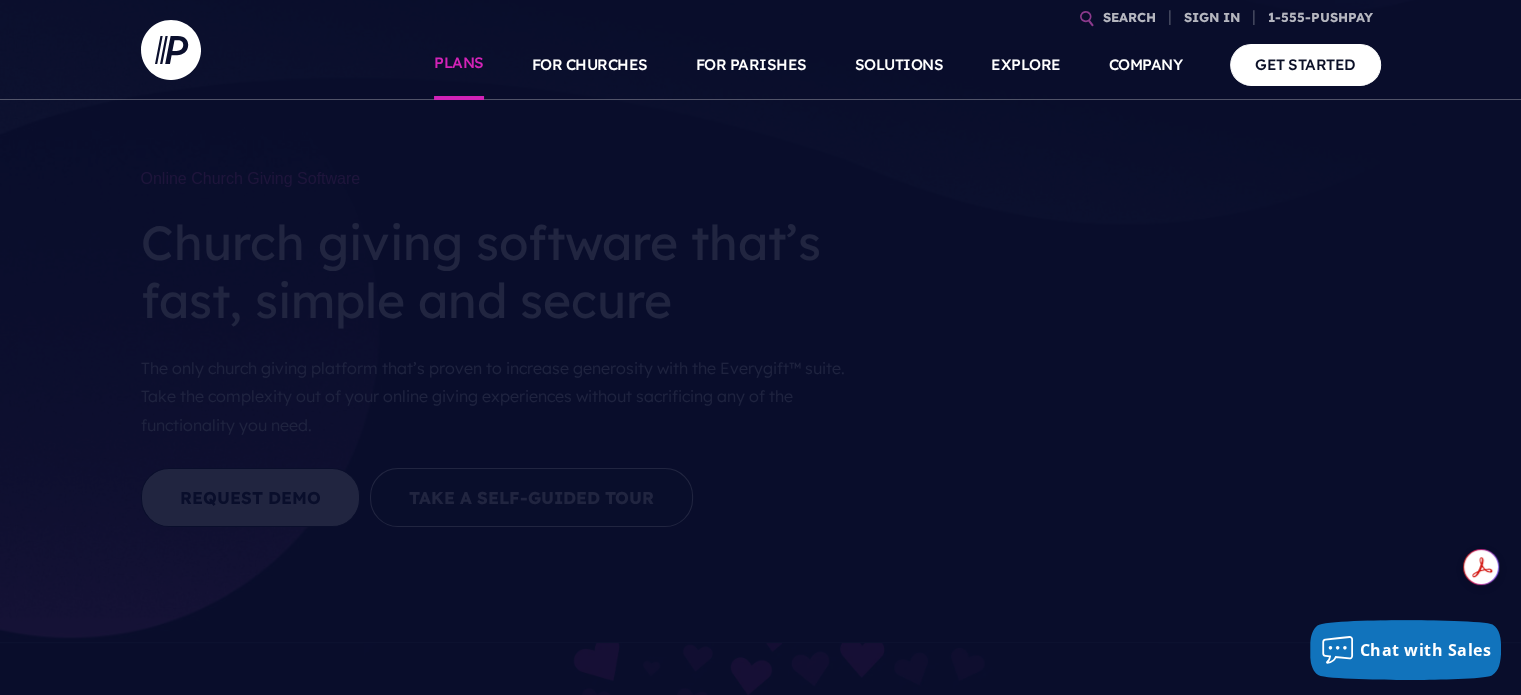 click on "PLANS" at bounding box center (459, 65) 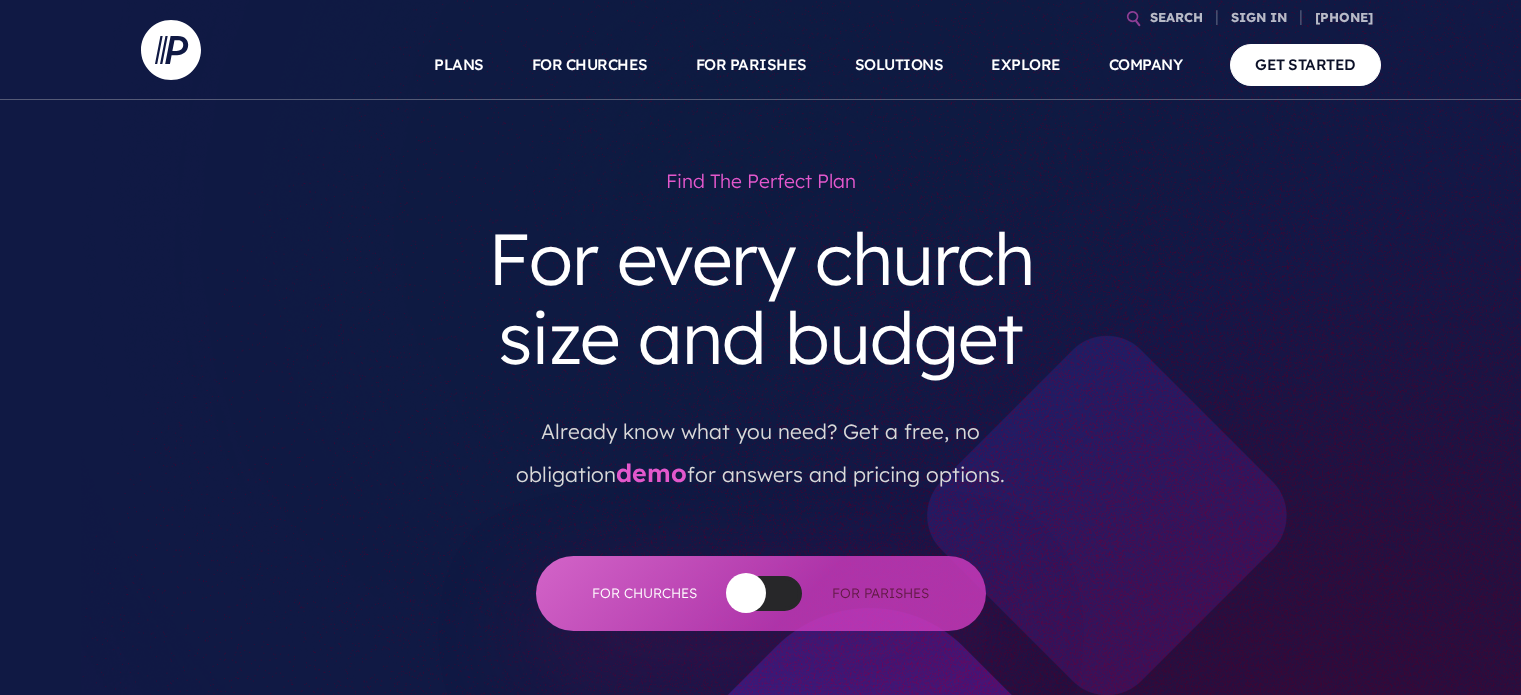 scroll, scrollTop: 0, scrollLeft: 0, axis: both 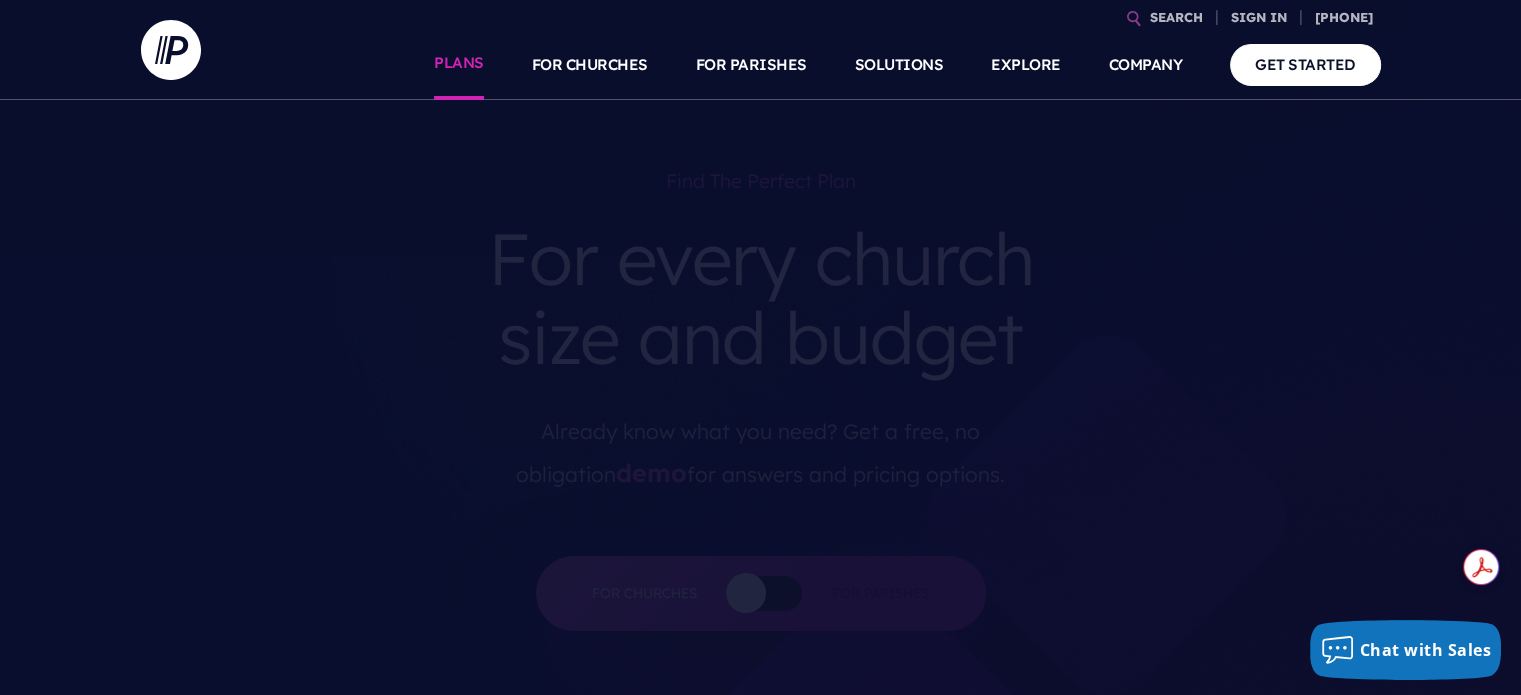 click on "PLANS" at bounding box center (459, 65) 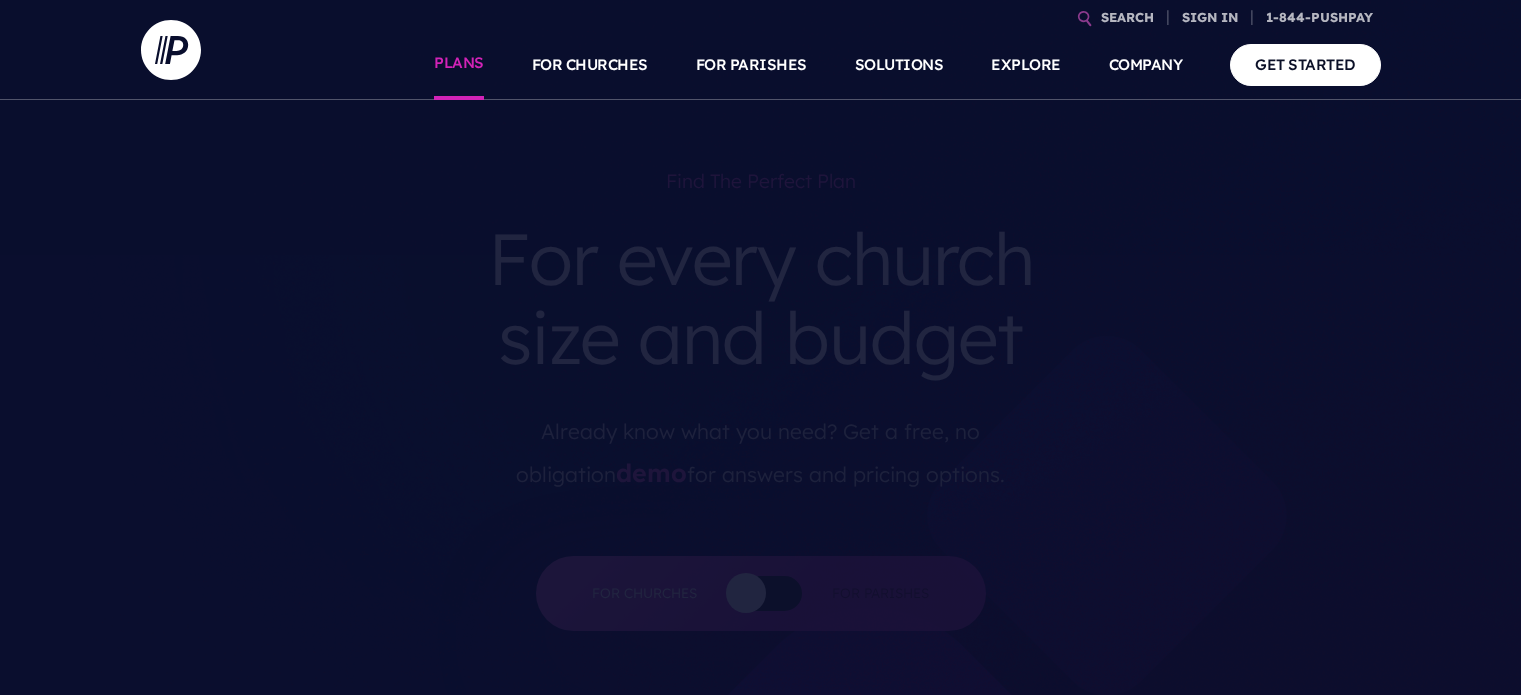 scroll, scrollTop: 0, scrollLeft: 0, axis: both 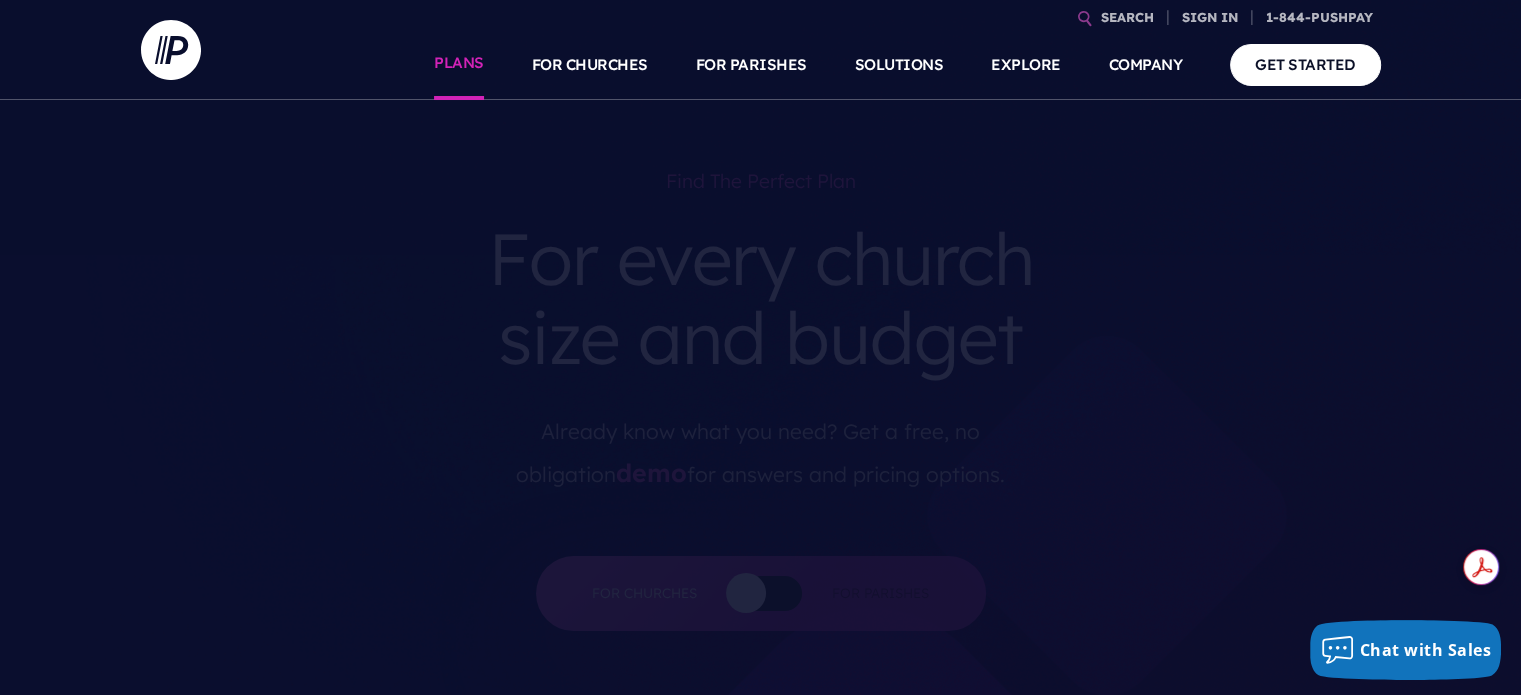 click on "PLANS" at bounding box center [459, 65] 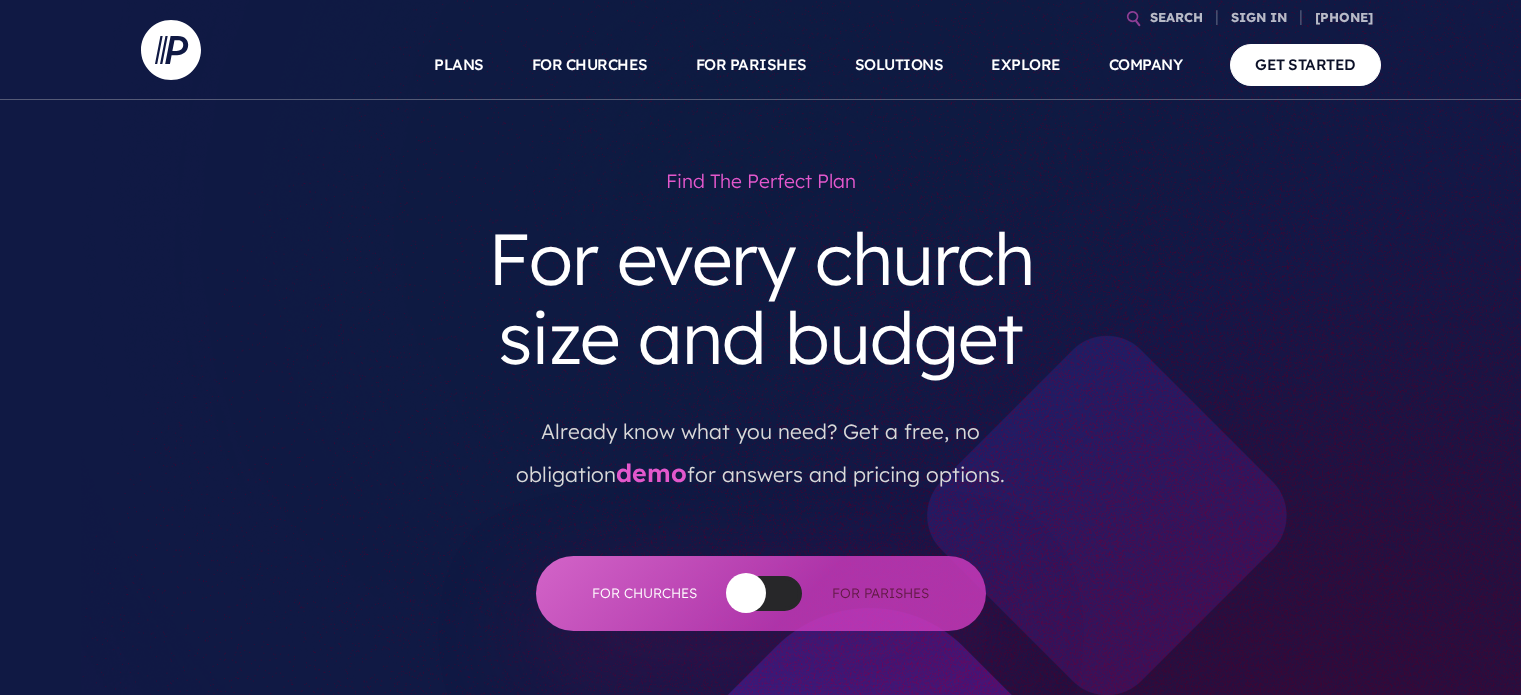 scroll, scrollTop: 0, scrollLeft: 0, axis: both 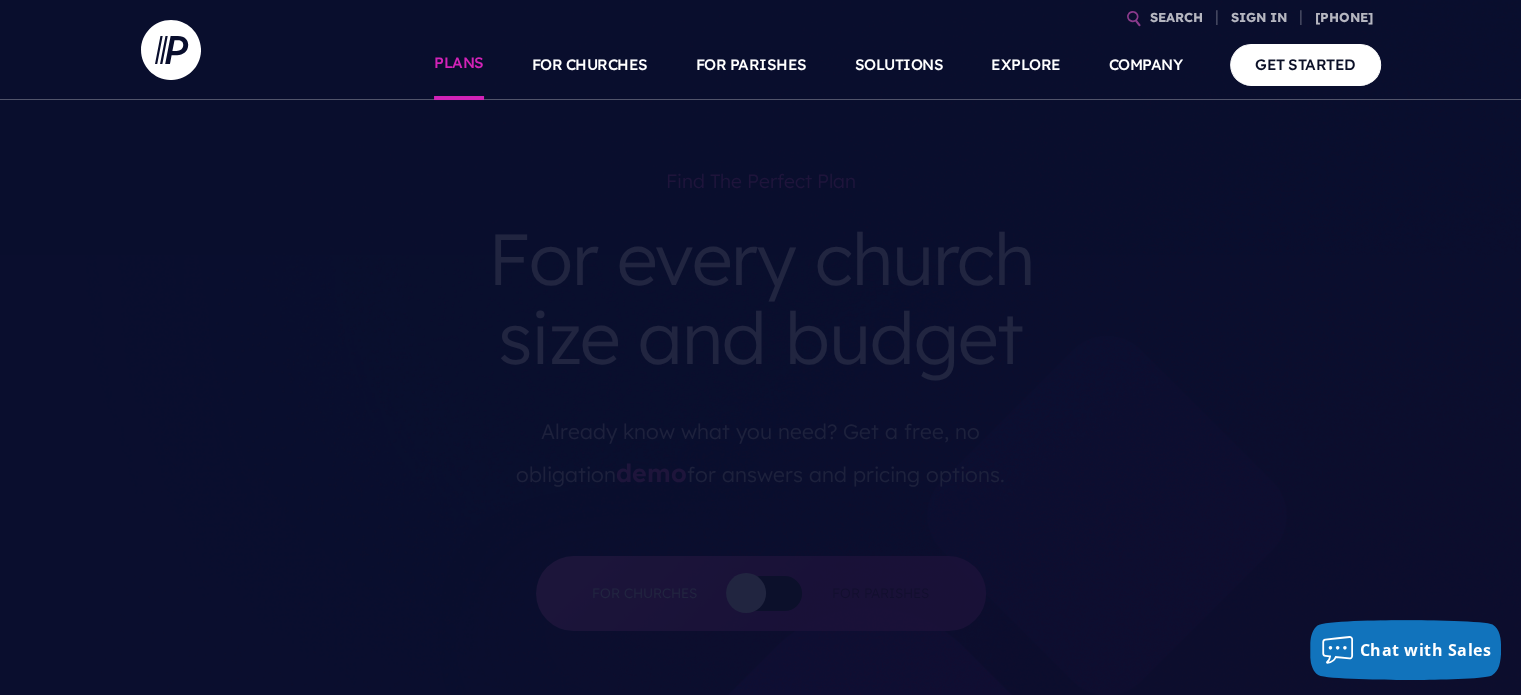 click on "PLANS" at bounding box center [459, 65] 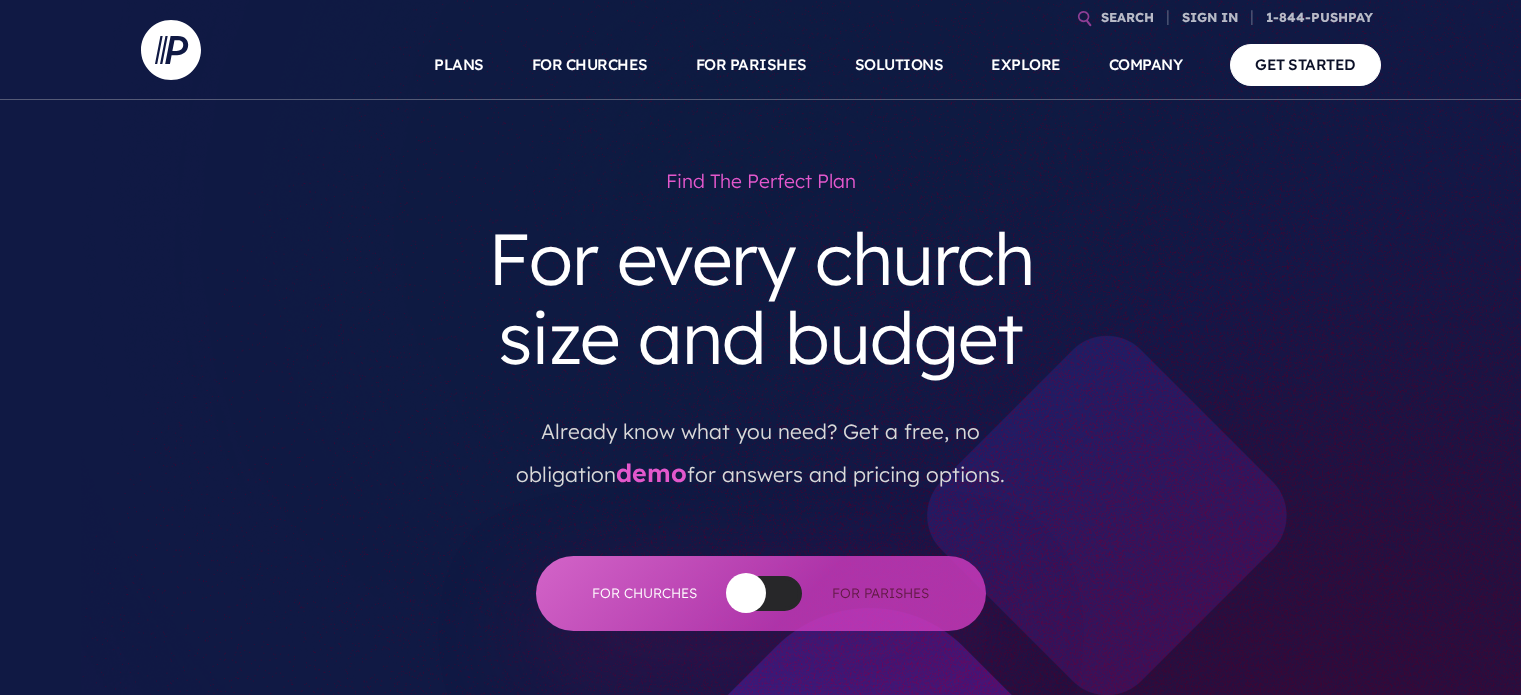 scroll, scrollTop: 0, scrollLeft: 0, axis: both 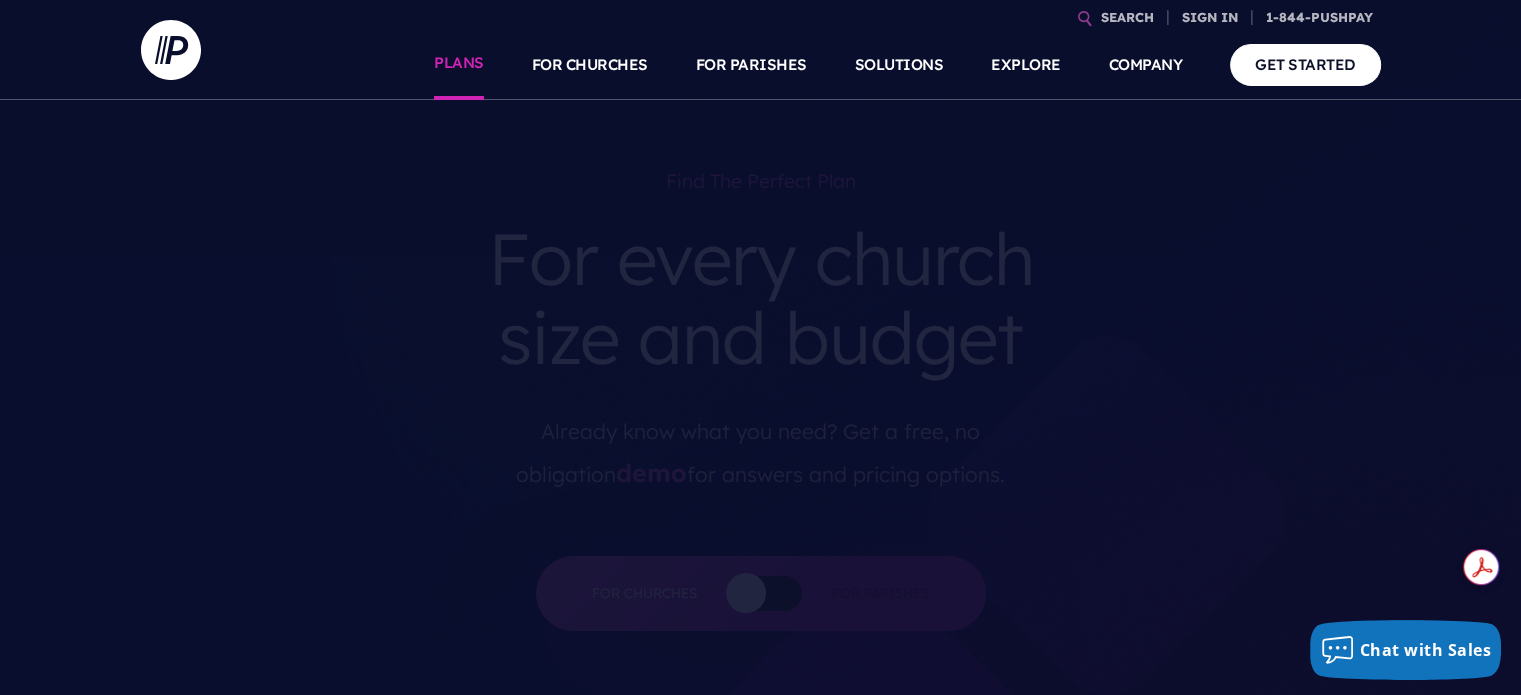 click on "PLANS" at bounding box center [459, 65] 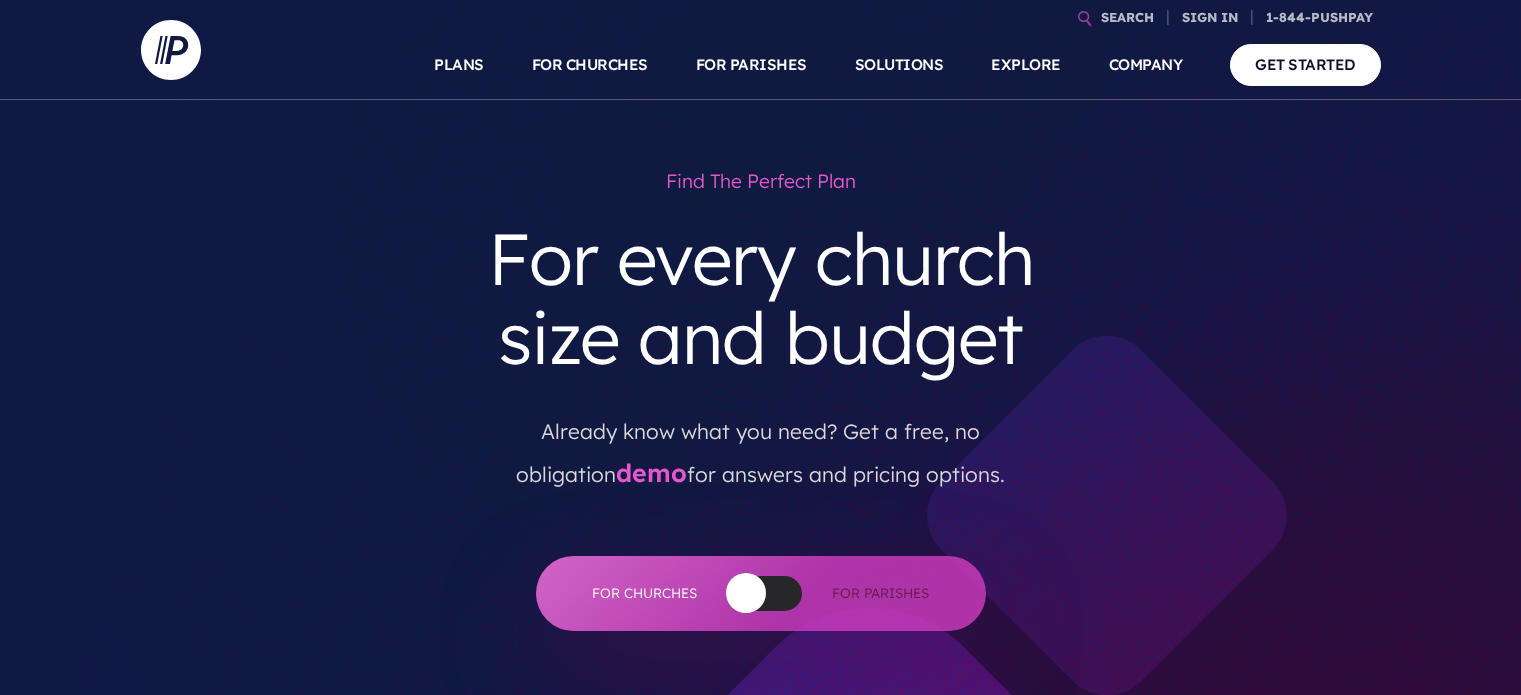 scroll, scrollTop: 0, scrollLeft: 0, axis: both 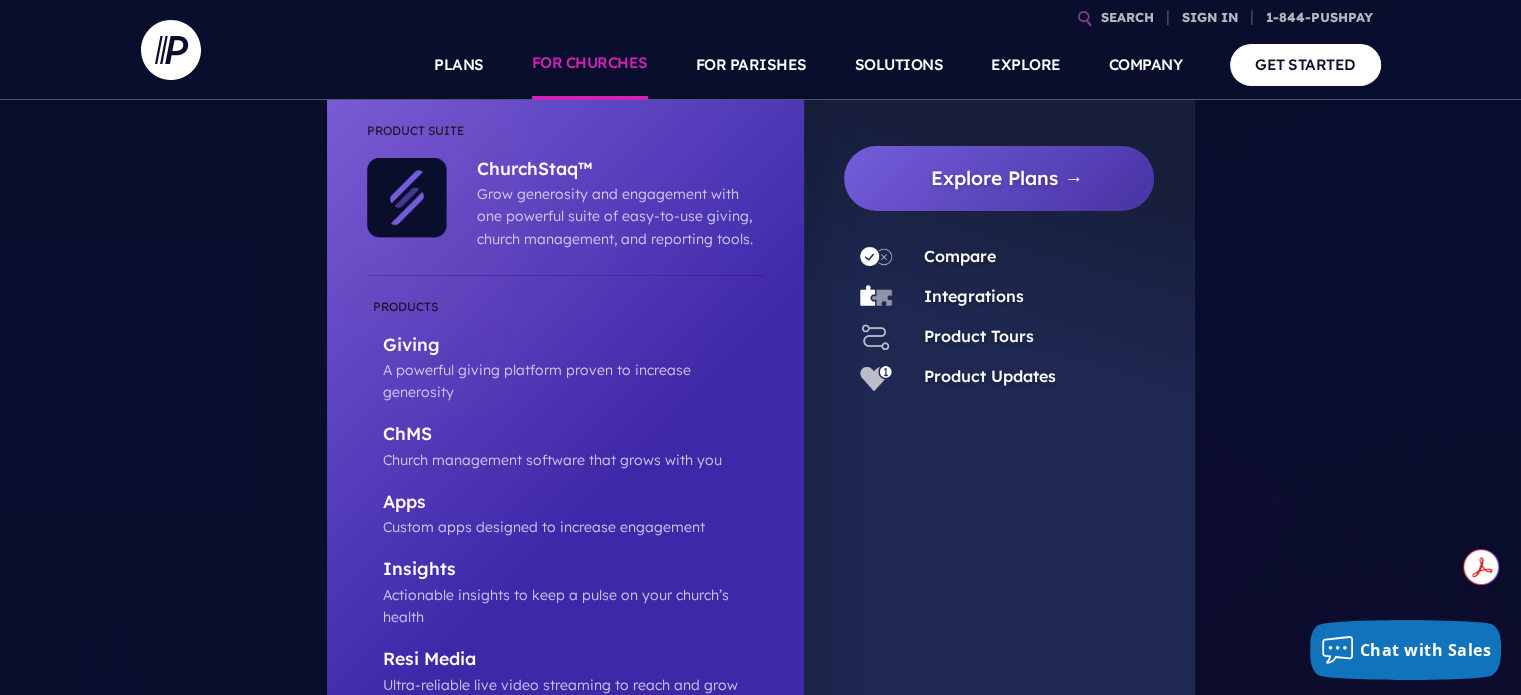 click on "FOR CHURCHES" at bounding box center [590, 65] 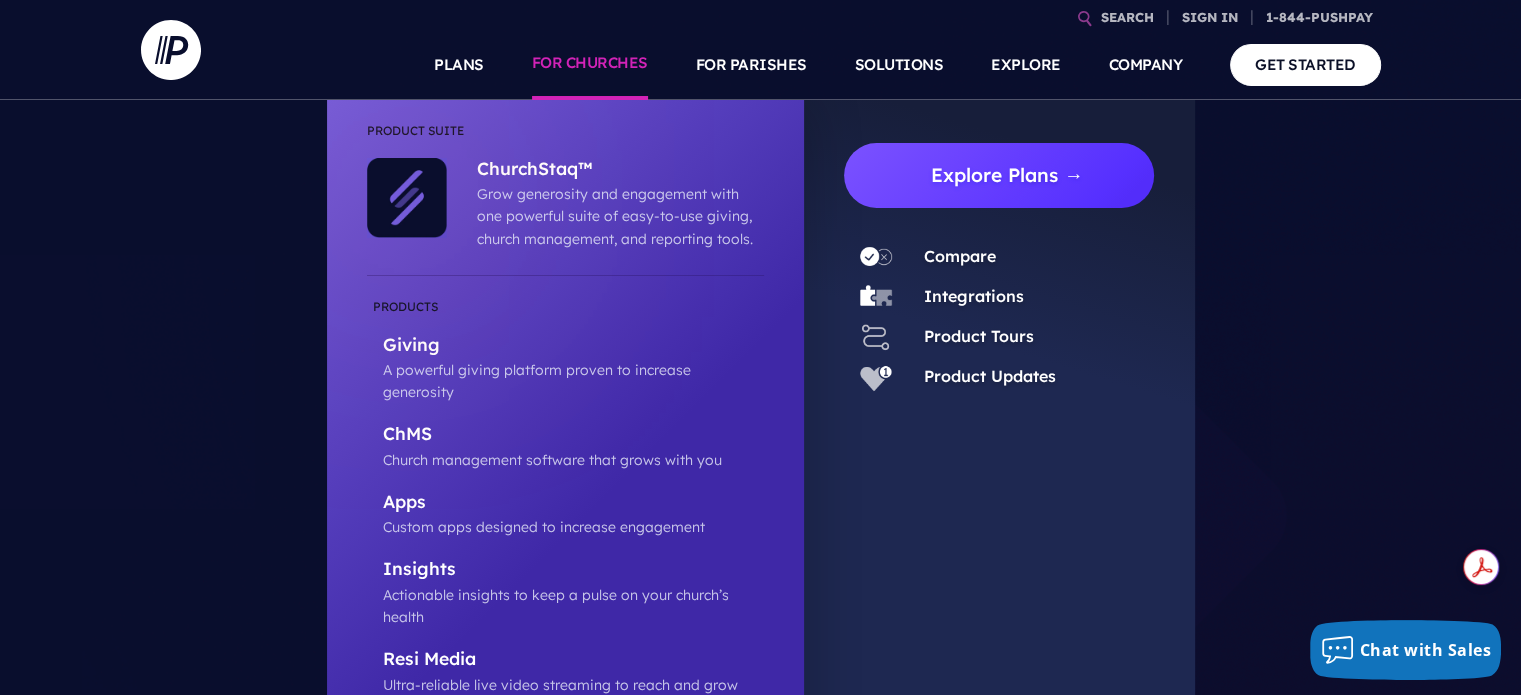 click on "Explore Plans →" at bounding box center [1007, 175] 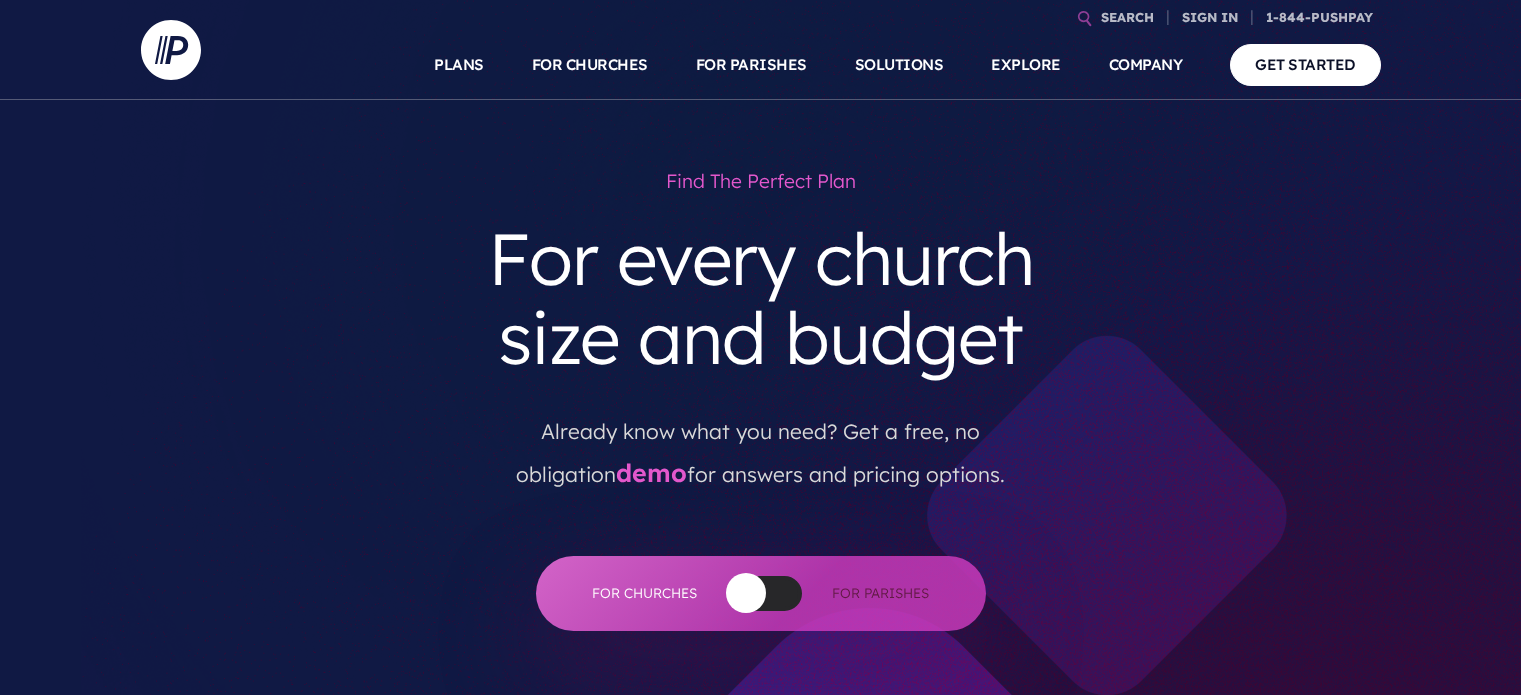 scroll, scrollTop: 0, scrollLeft: 0, axis: both 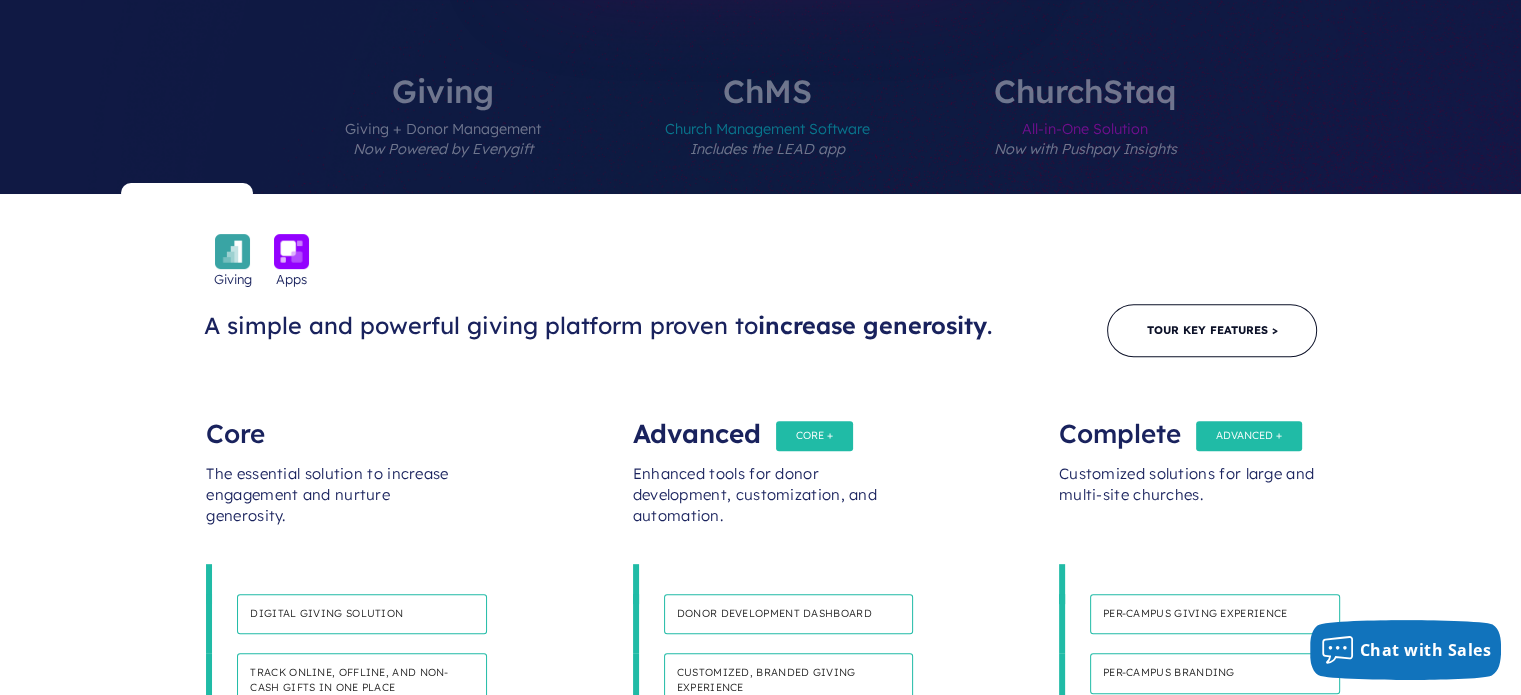 click on "ChMS Church Management Software Includes the LEAD app" at bounding box center (767, 134) 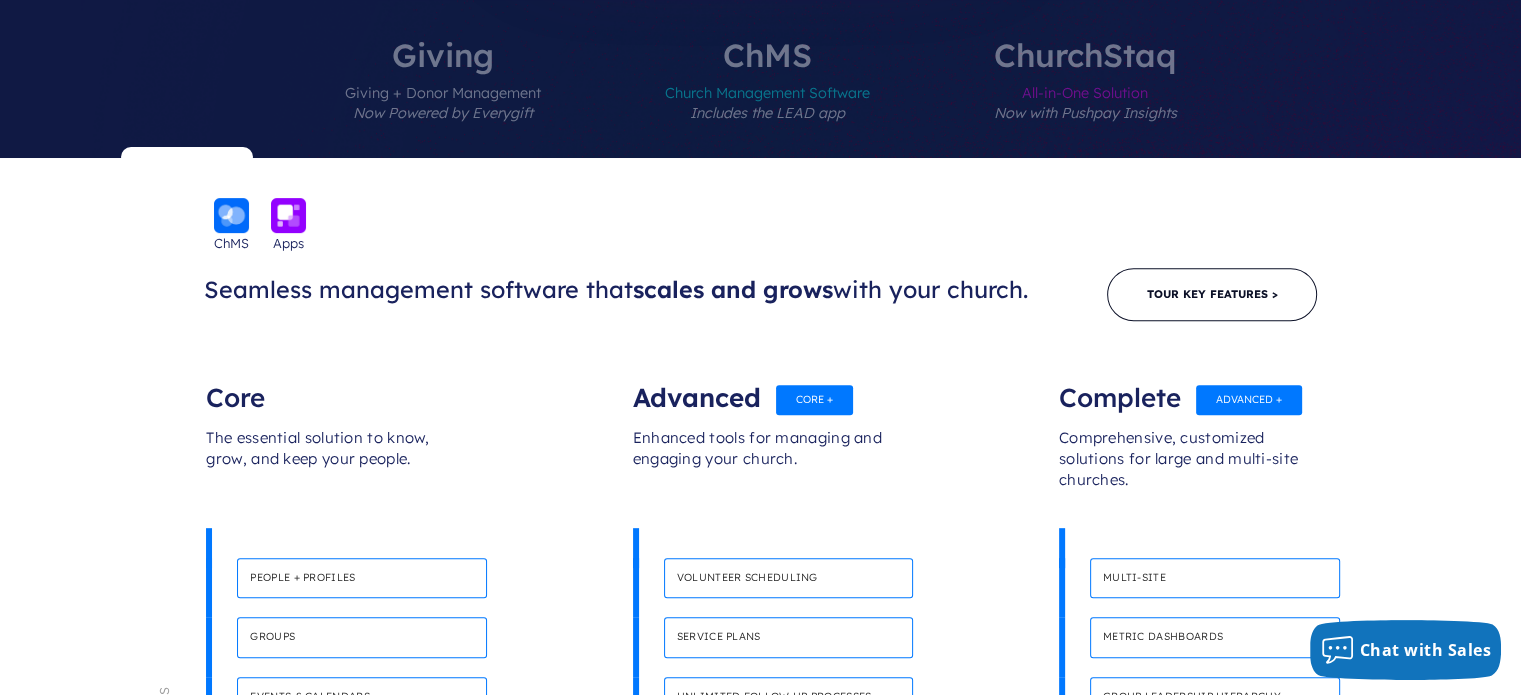 scroll, scrollTop: 700, scrollLeft: 0, axis: vertical 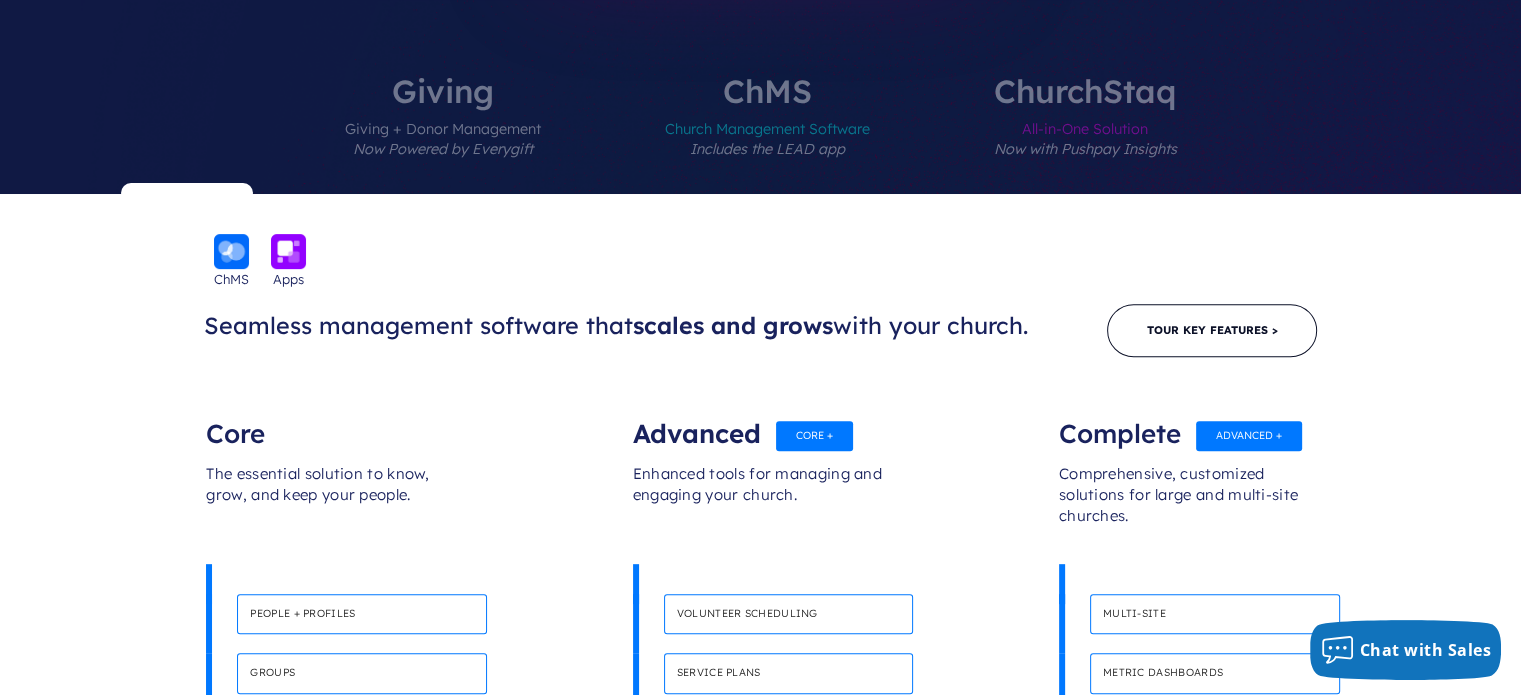 click on "All-in-One Solution Now with Pushpay Insights" at bounding box center [1085, 150] 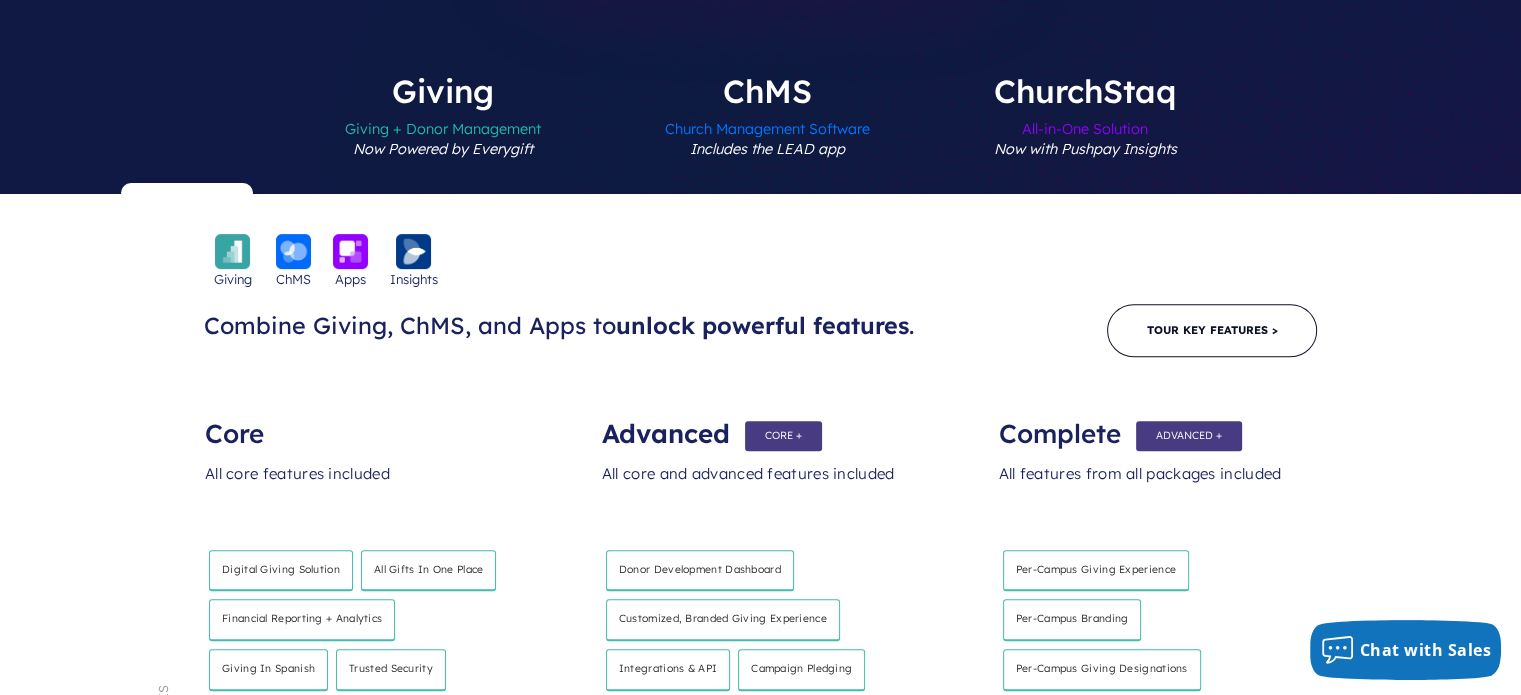 click on "Church Management Software Includes the LEAD app" at bounding box center (767, 150) 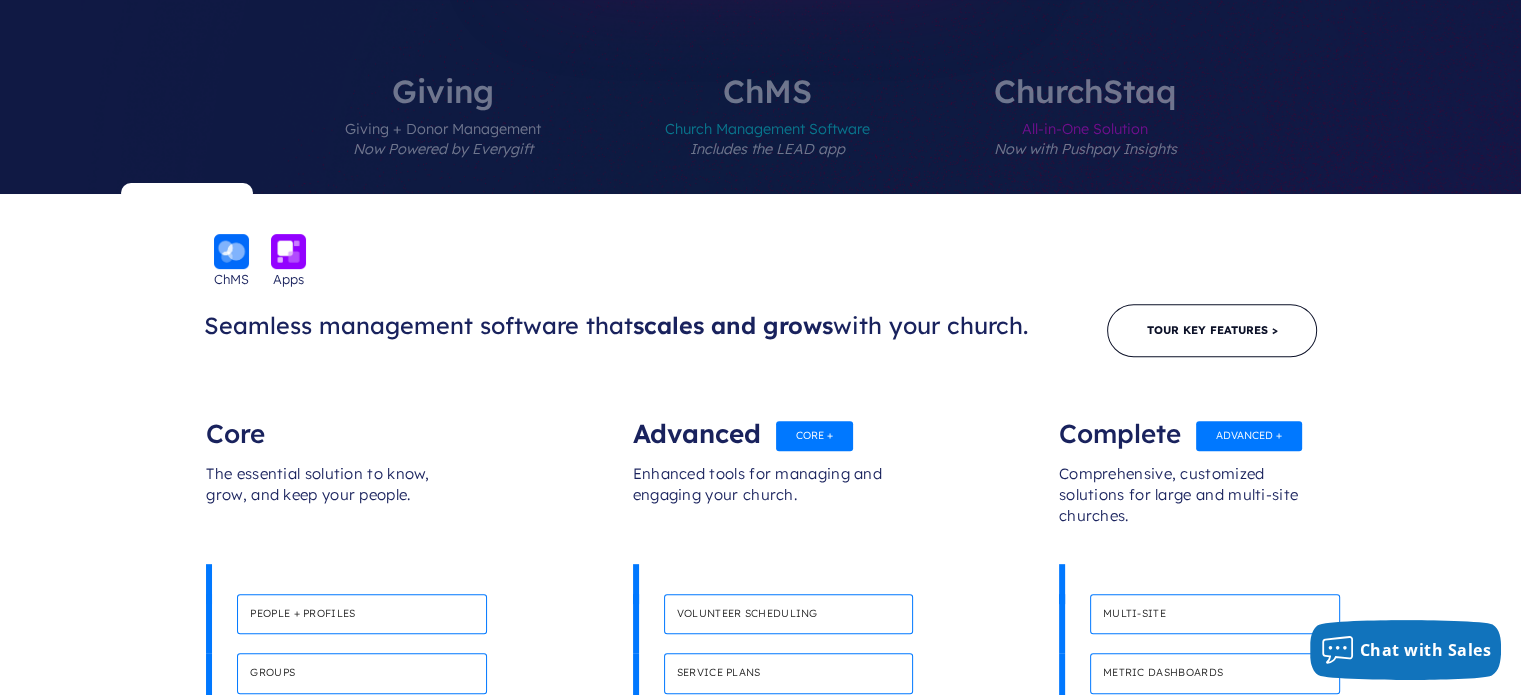 click on "Giving + Donor Management  Now Powered by Everygift" at bounding box center [443, 150] 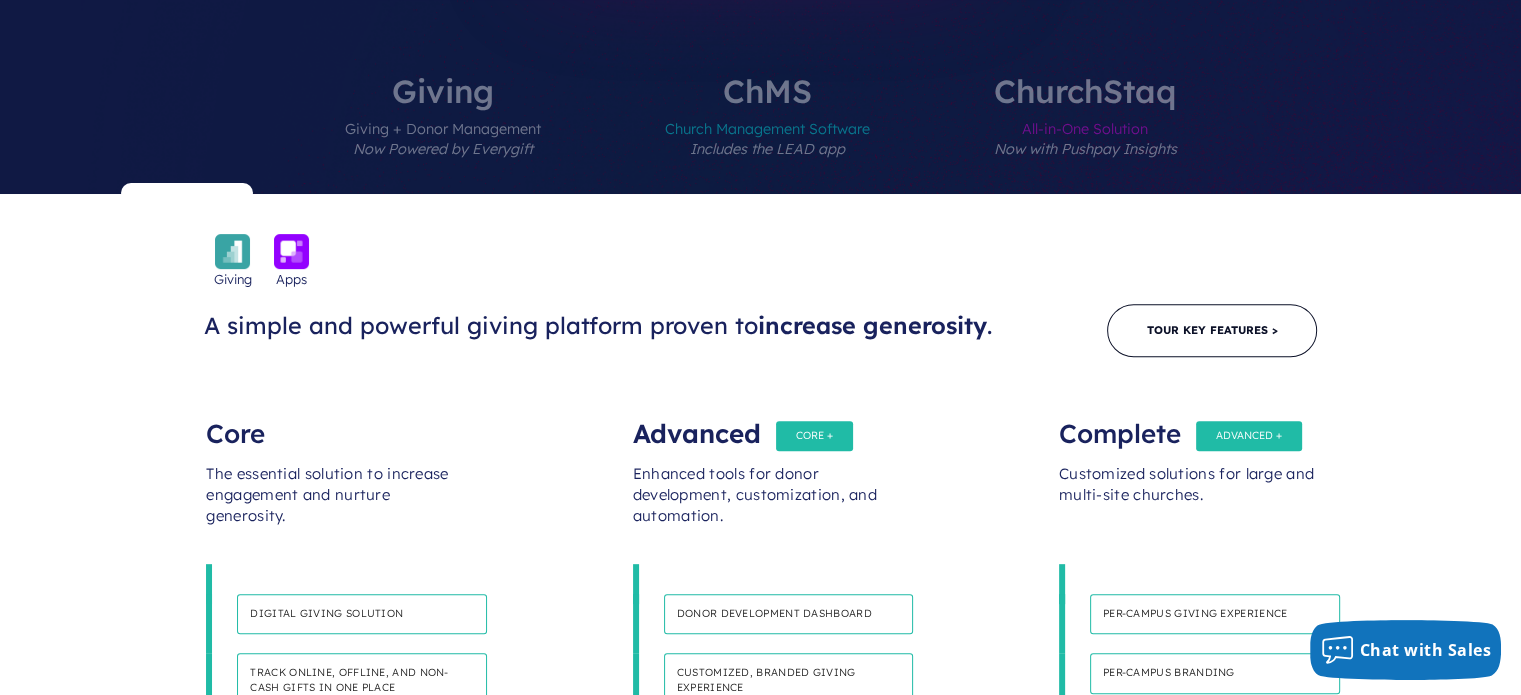 click on "Church Management Software Includes the LEAD app" at bounding box center (767, 150) 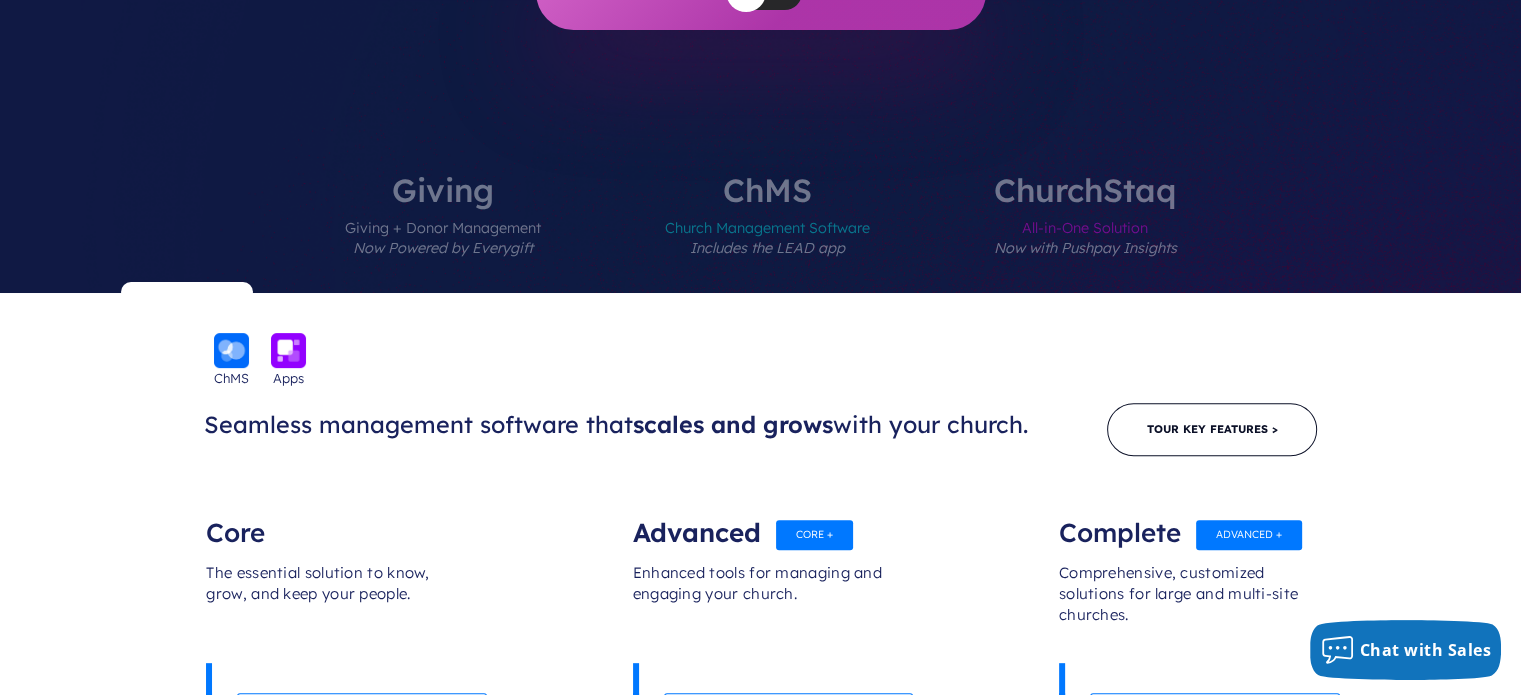 scroll, scrollTop: 600, scrollLeft: 0, axis: vertical 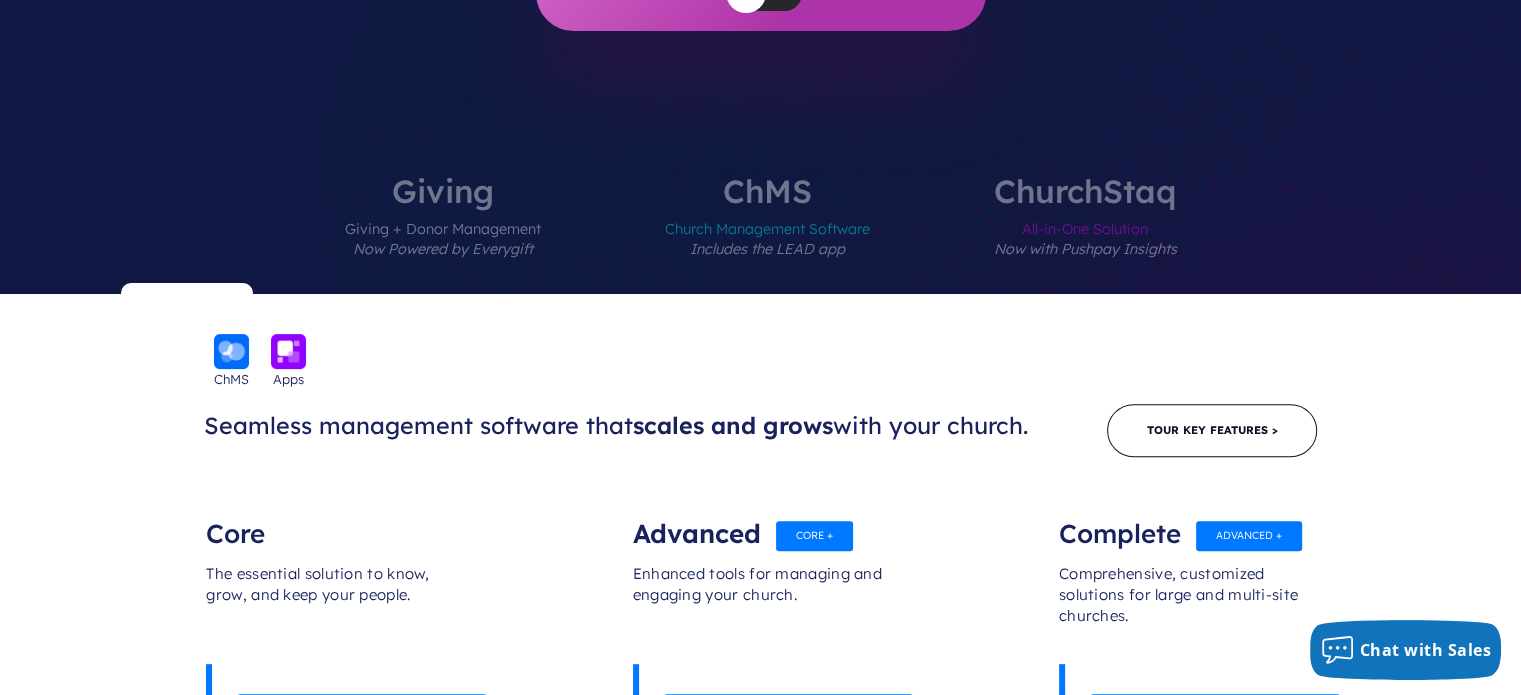 click on "Giving + Donor Management  Now Powered by Everygift" at bounding box center (443, 250) 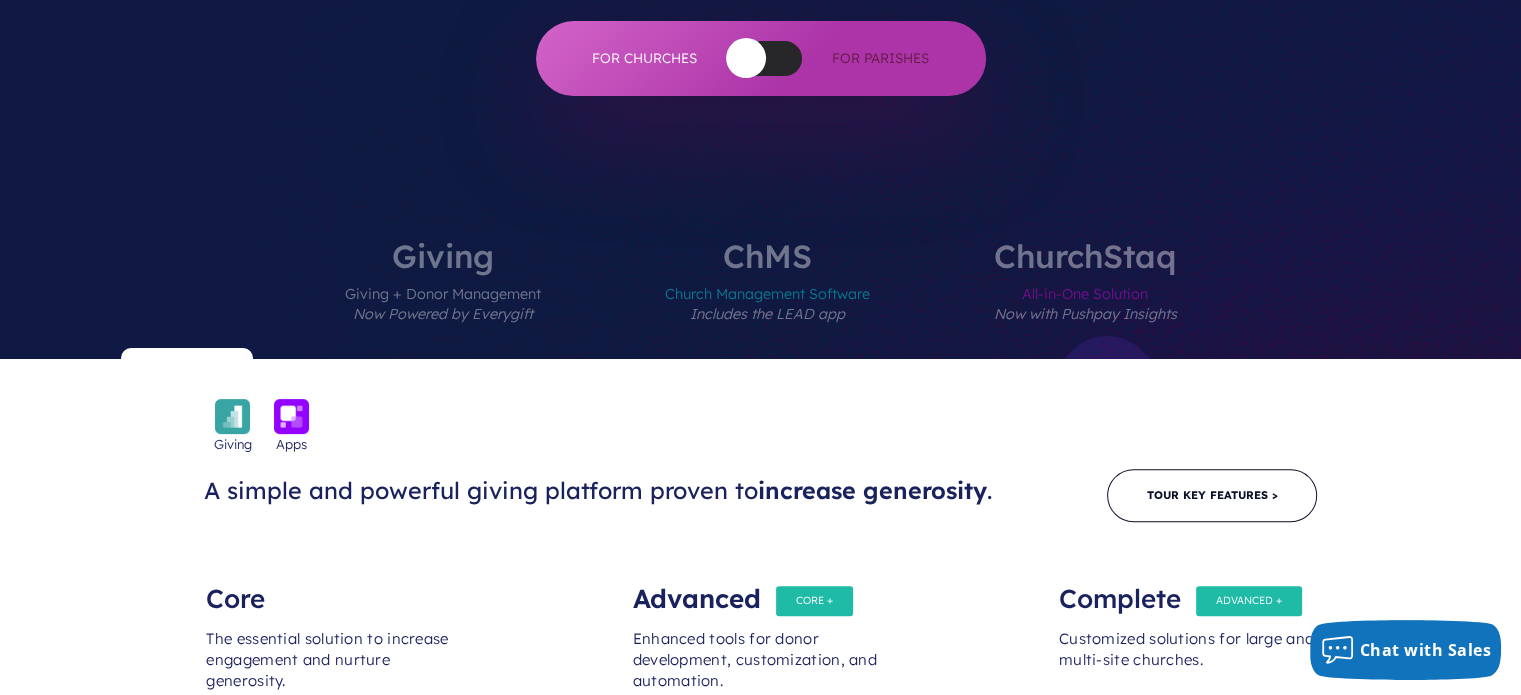 scroll, scrollTop: 500, scrollLeft: 0, axis: vertical 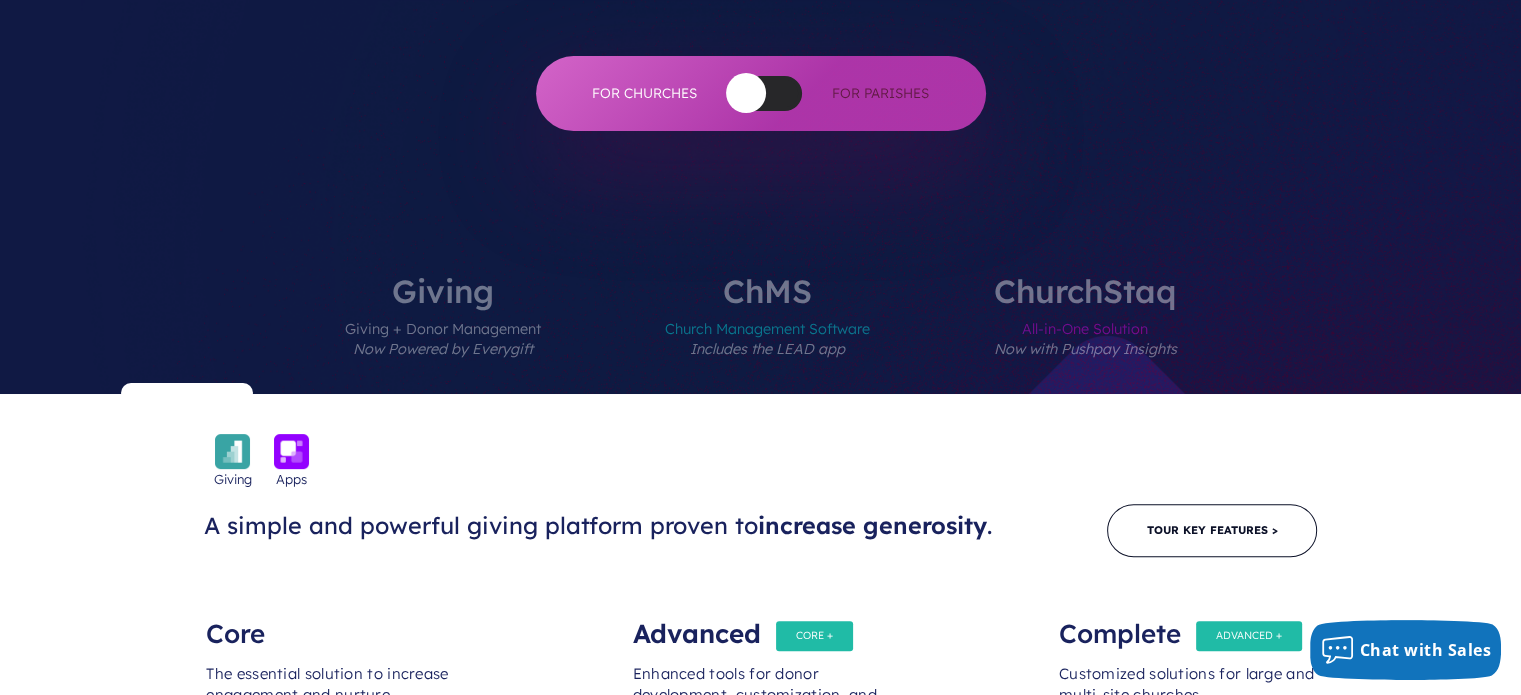 click on "Church Management Software Includes the LEAD app" at bounding box center [767, 350] 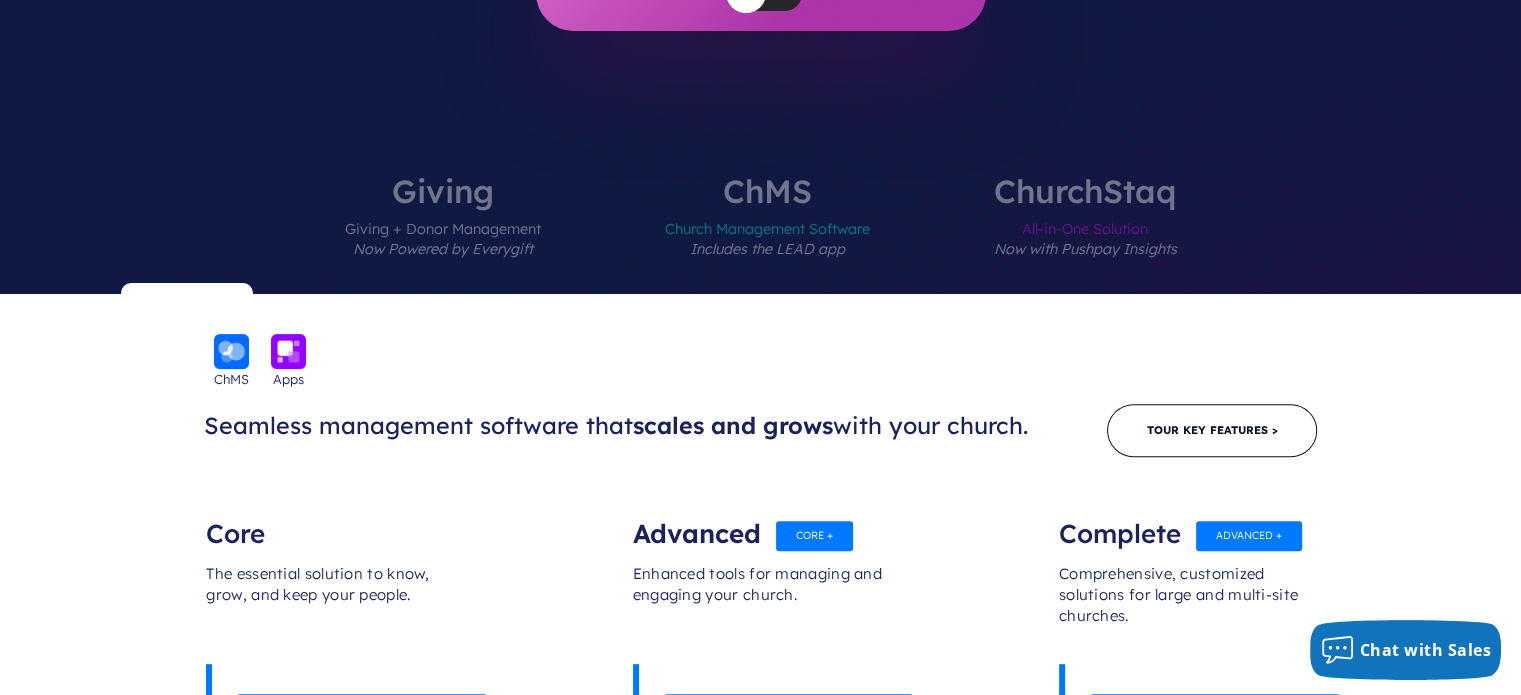 scroll, scrollTop: 600, scrollLeft: 0, axis: vertical 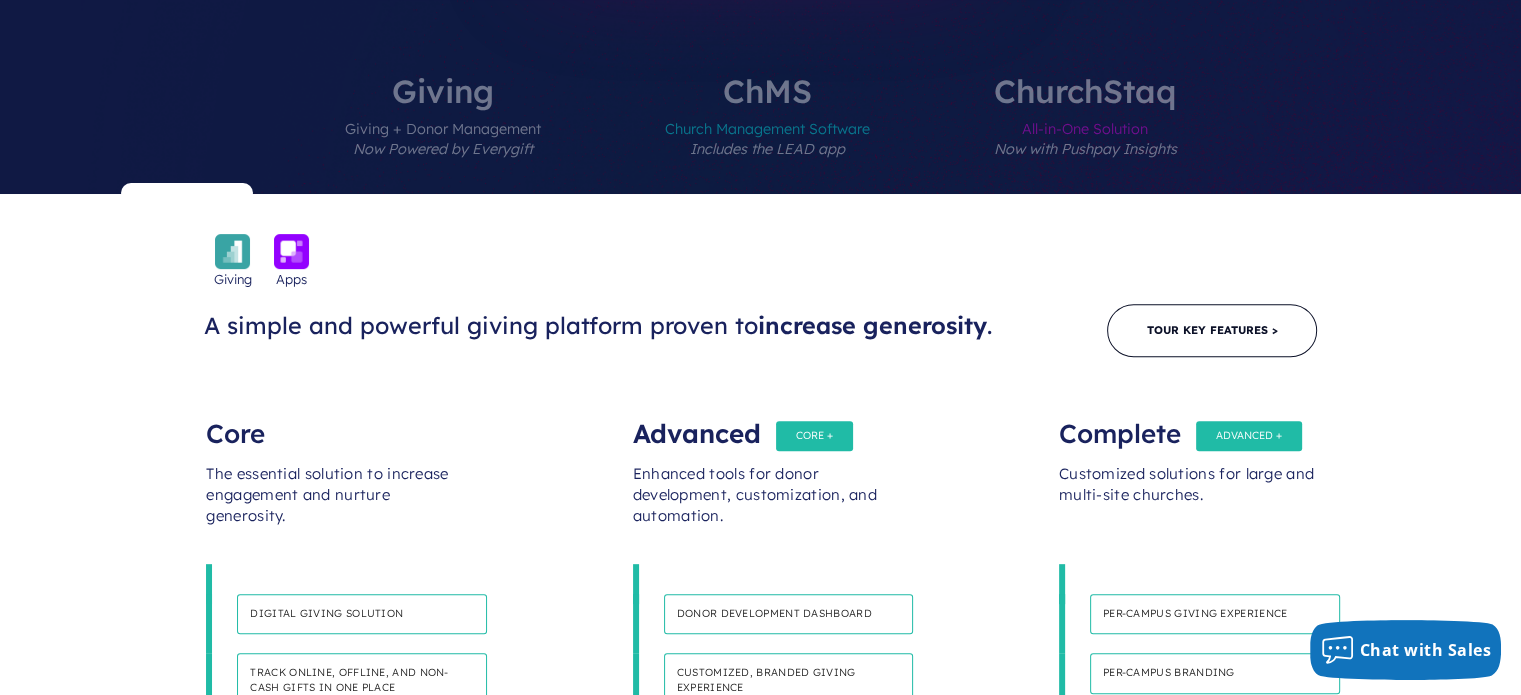click on "All-in-One Solution Now with Pushpay Insights" at bounding box center (1085, 150) 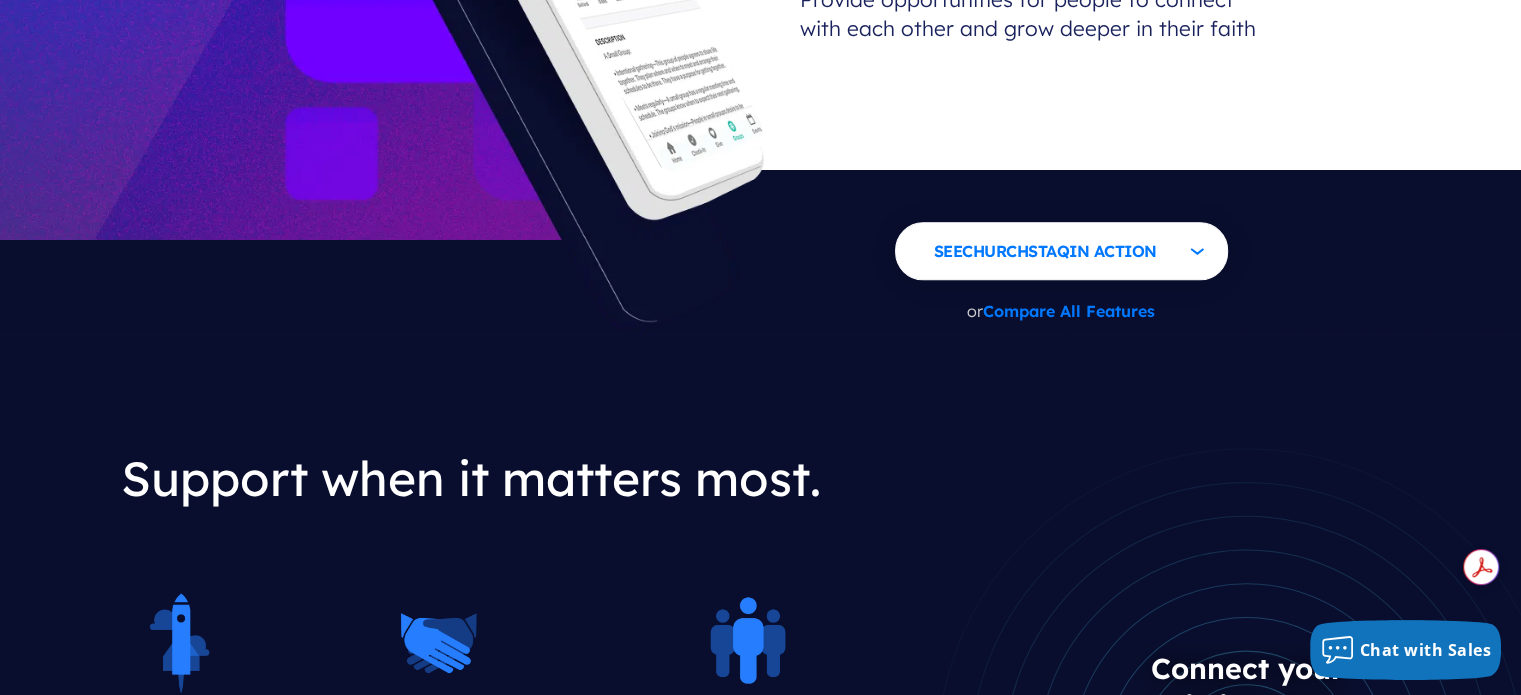 scroll, scrollTop: 2100, scrollLeft: 0, axis: vertical 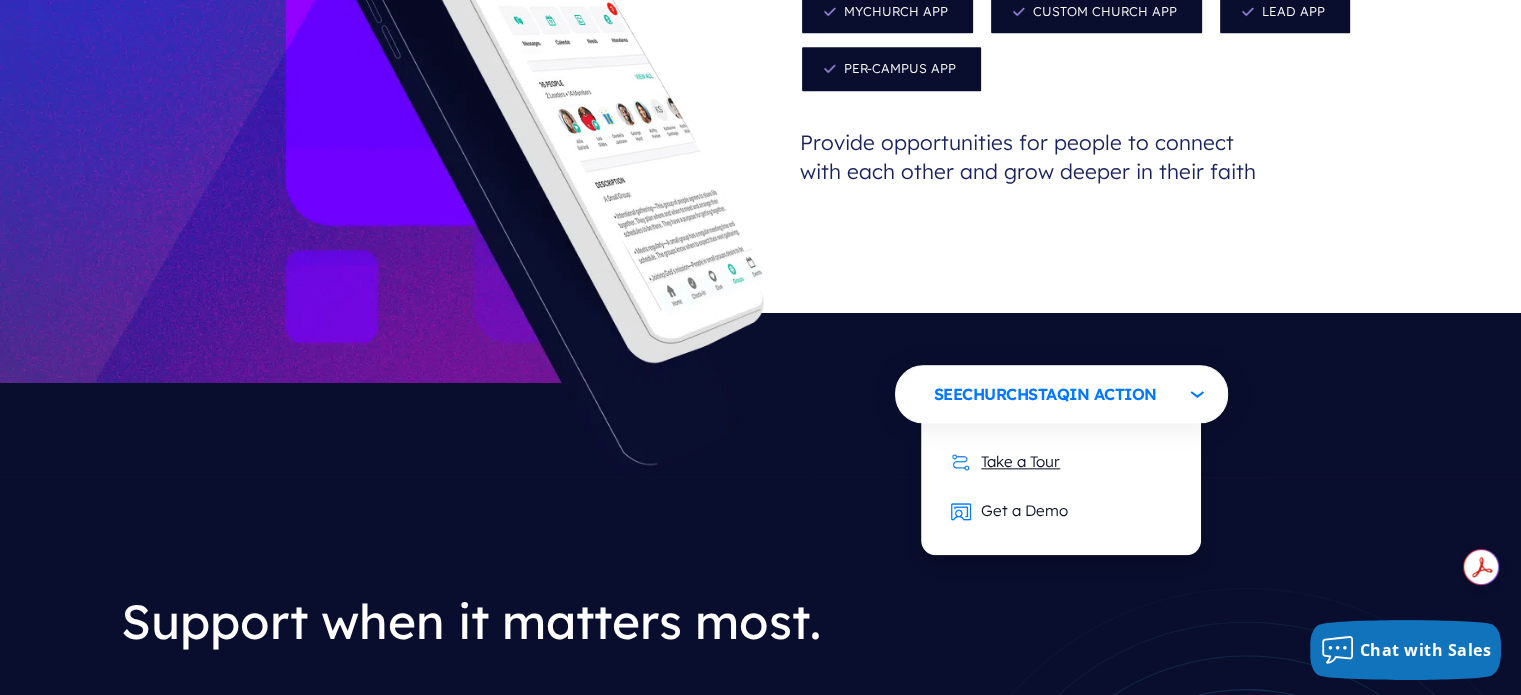click on "Take a Tour" at bounding box center [1005, 461] 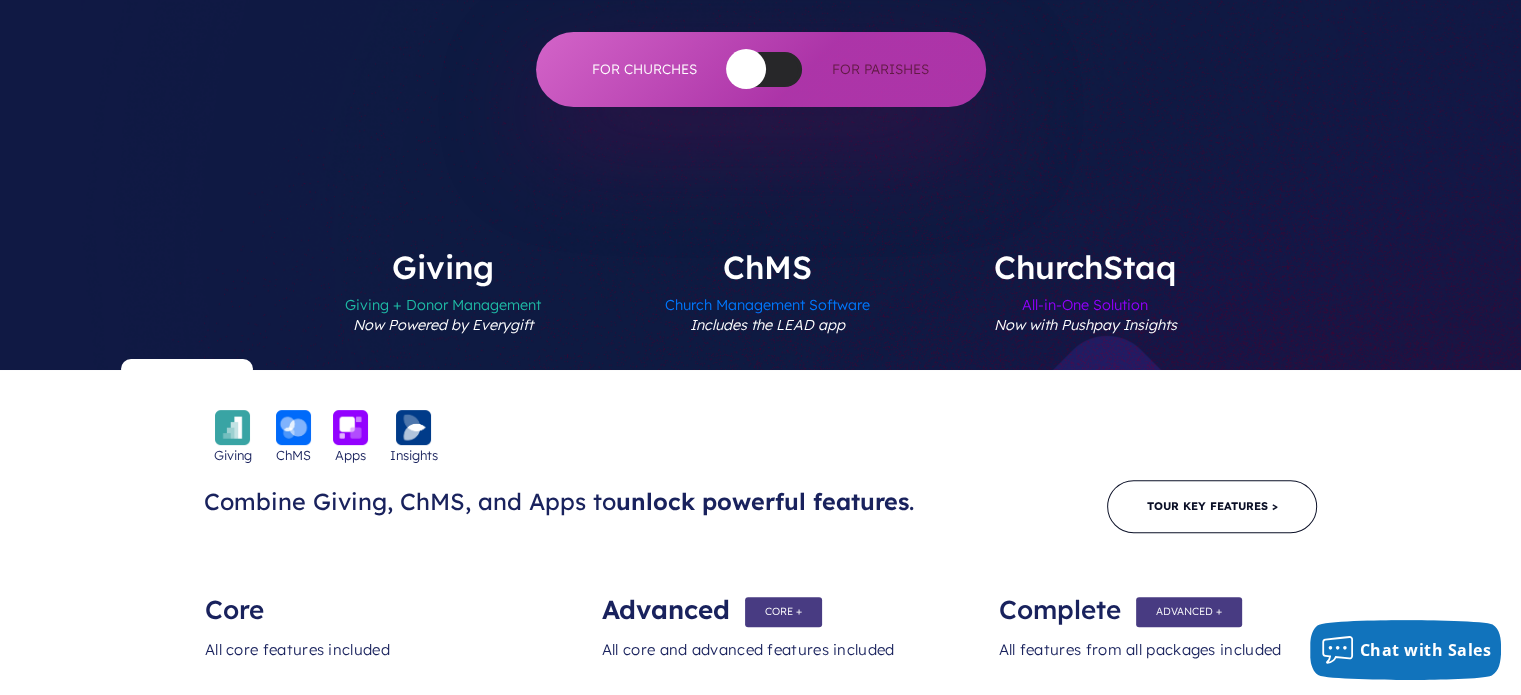 scroll, scrollTop: 500, scrollLeft: 0, axis: vertical 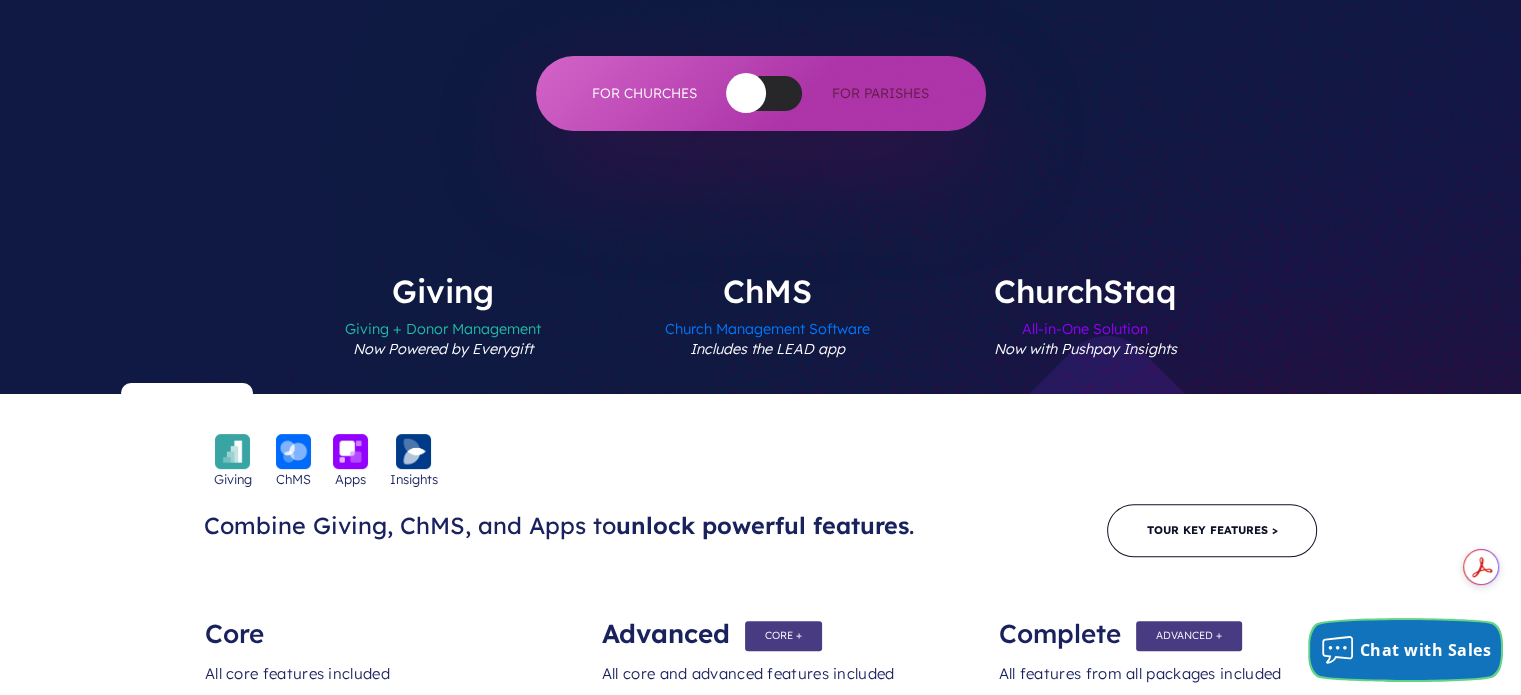 click on "Chat with Sales" at bounding box center (1426, 650) 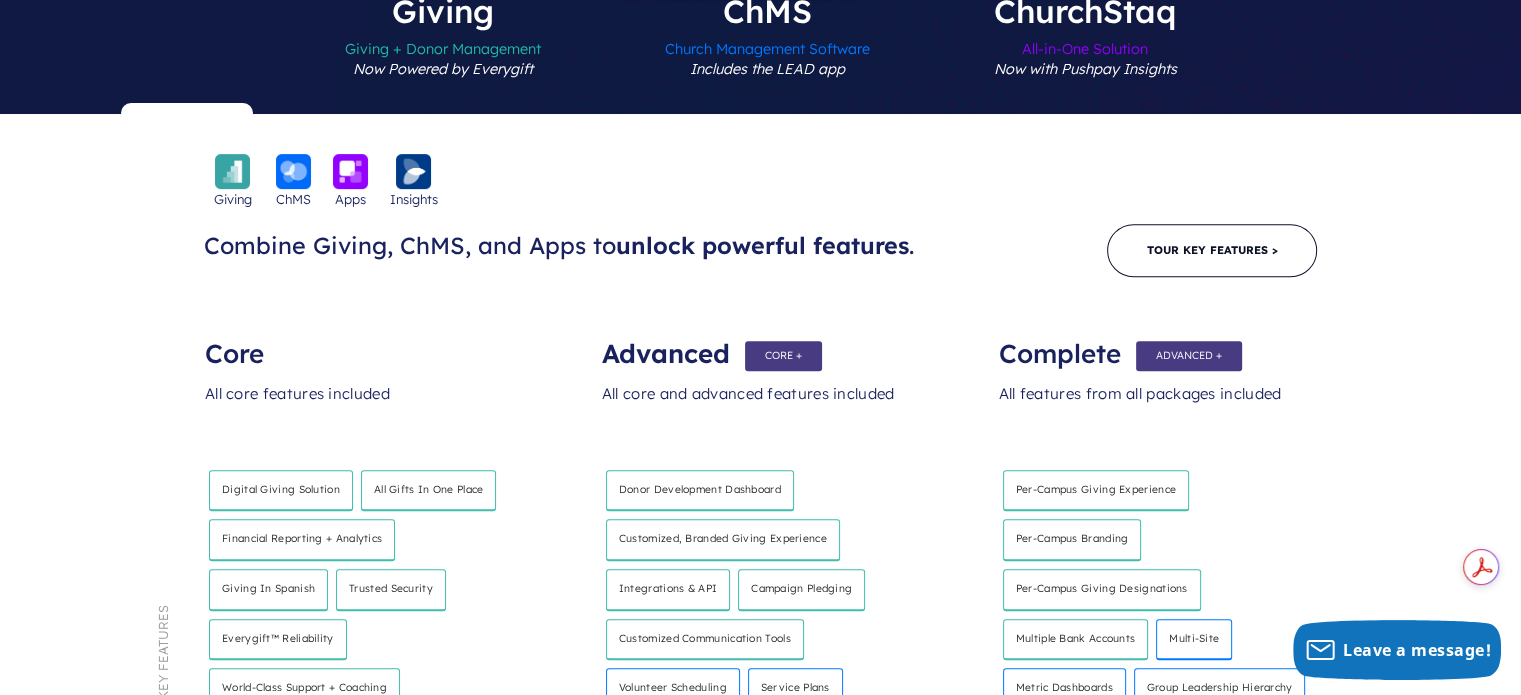 scroll, scrollTop: 900, scrollLeft: 0, axis: vertical 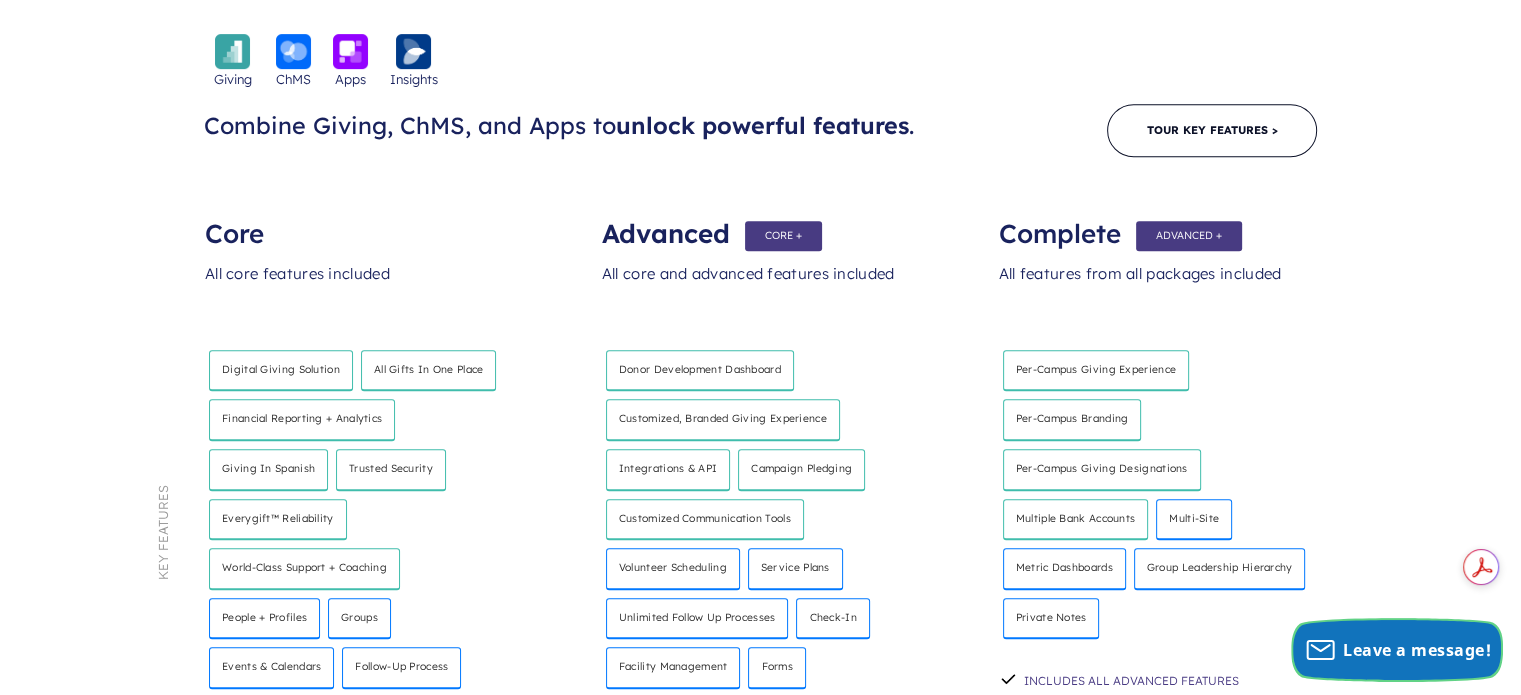 click on "Leave a message!" at bounding box center (1417, 650) 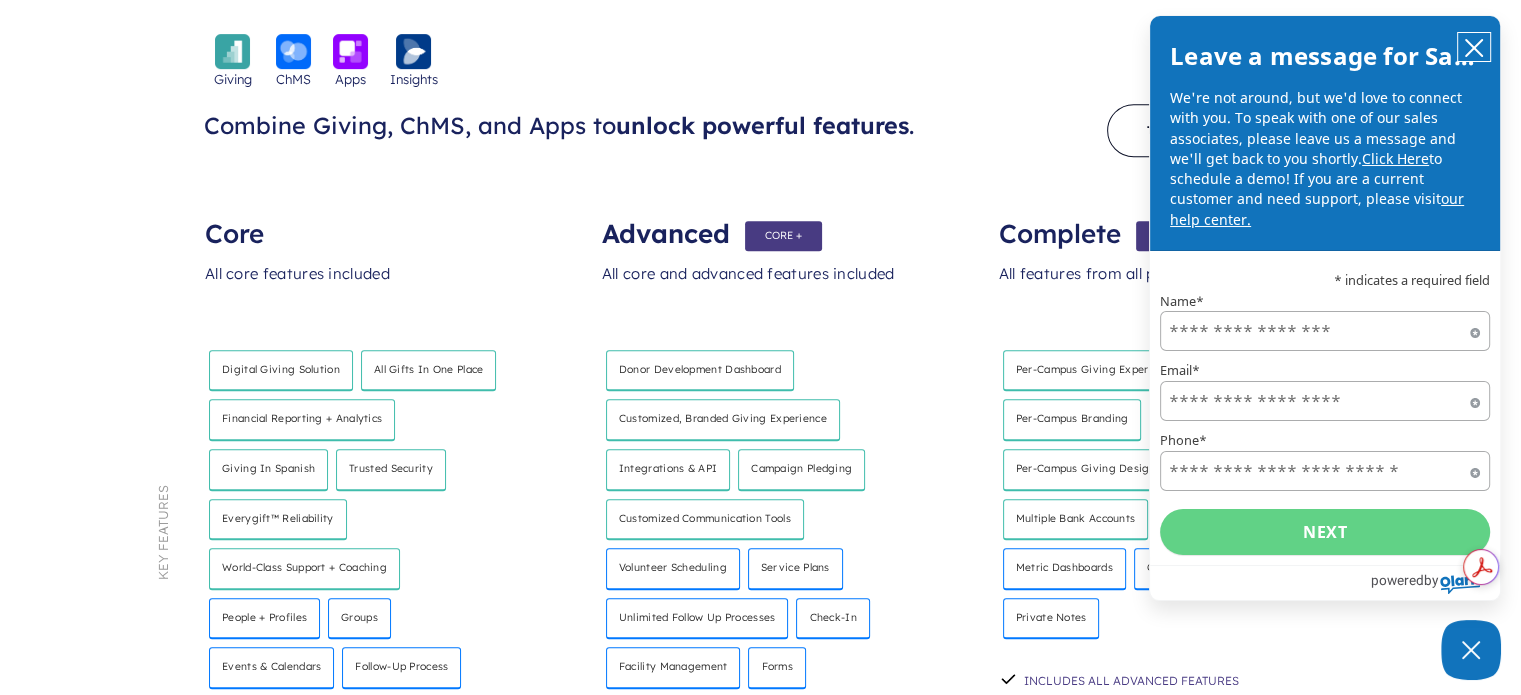 click 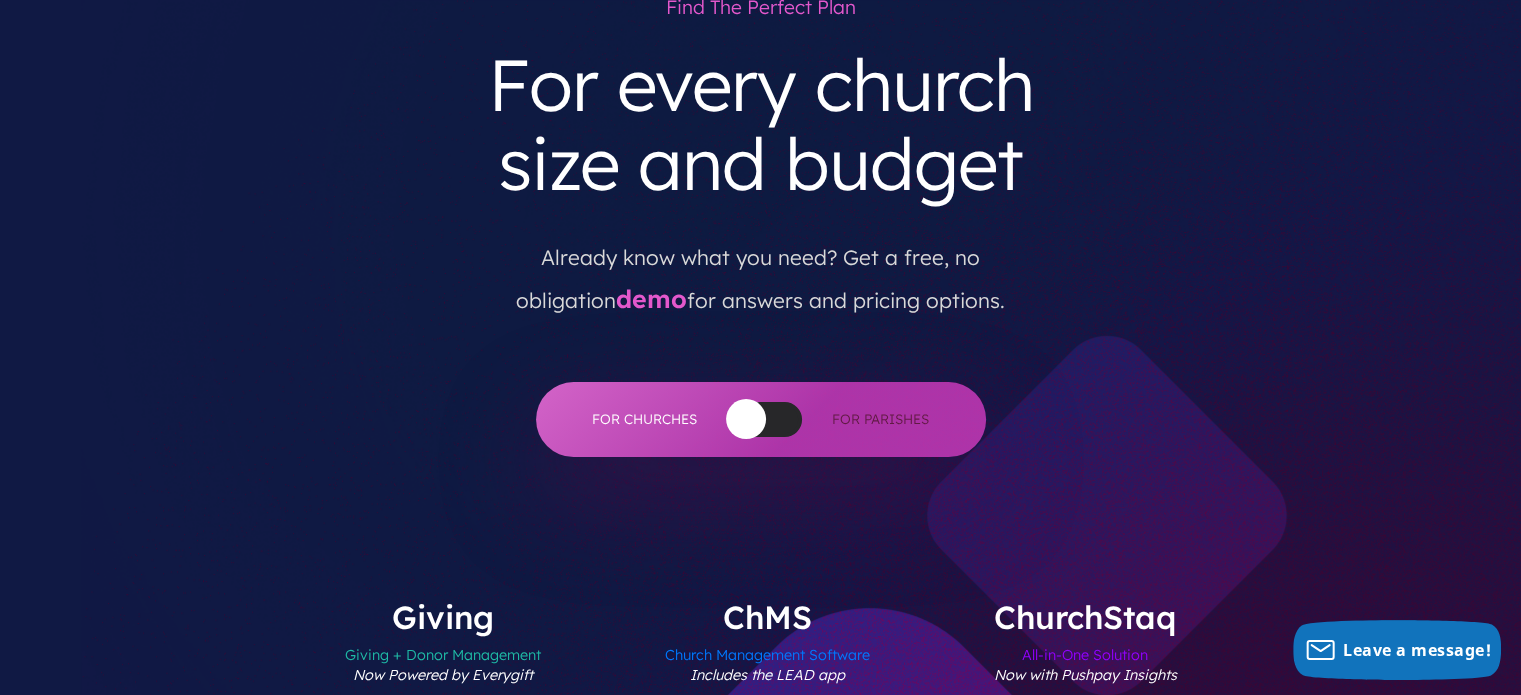scroll, scrollTop: 0, scrollLeft: 0, axis: both 